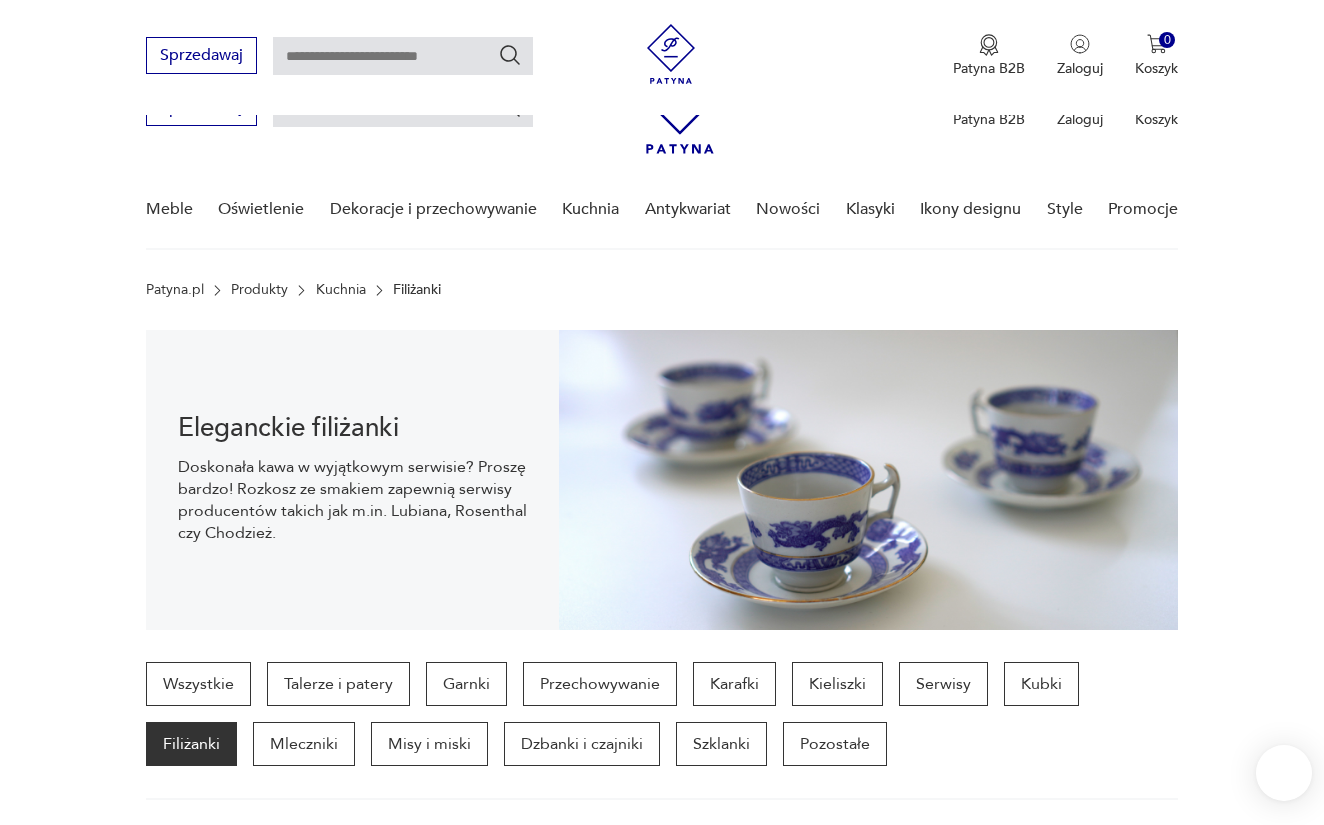 scroll, scrollTop: 528, scrollLeft: 0, axis: vertical 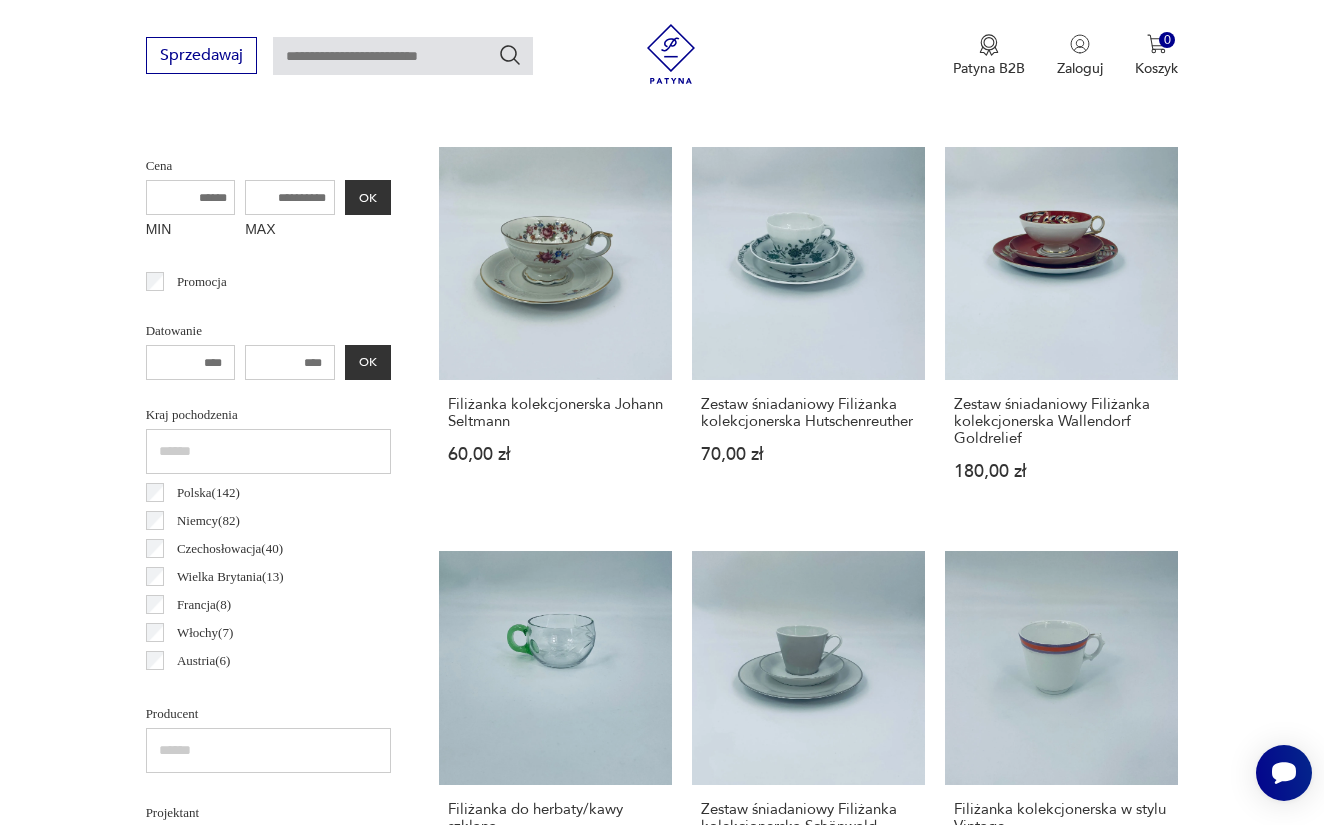click at bounding box center (290, 362) 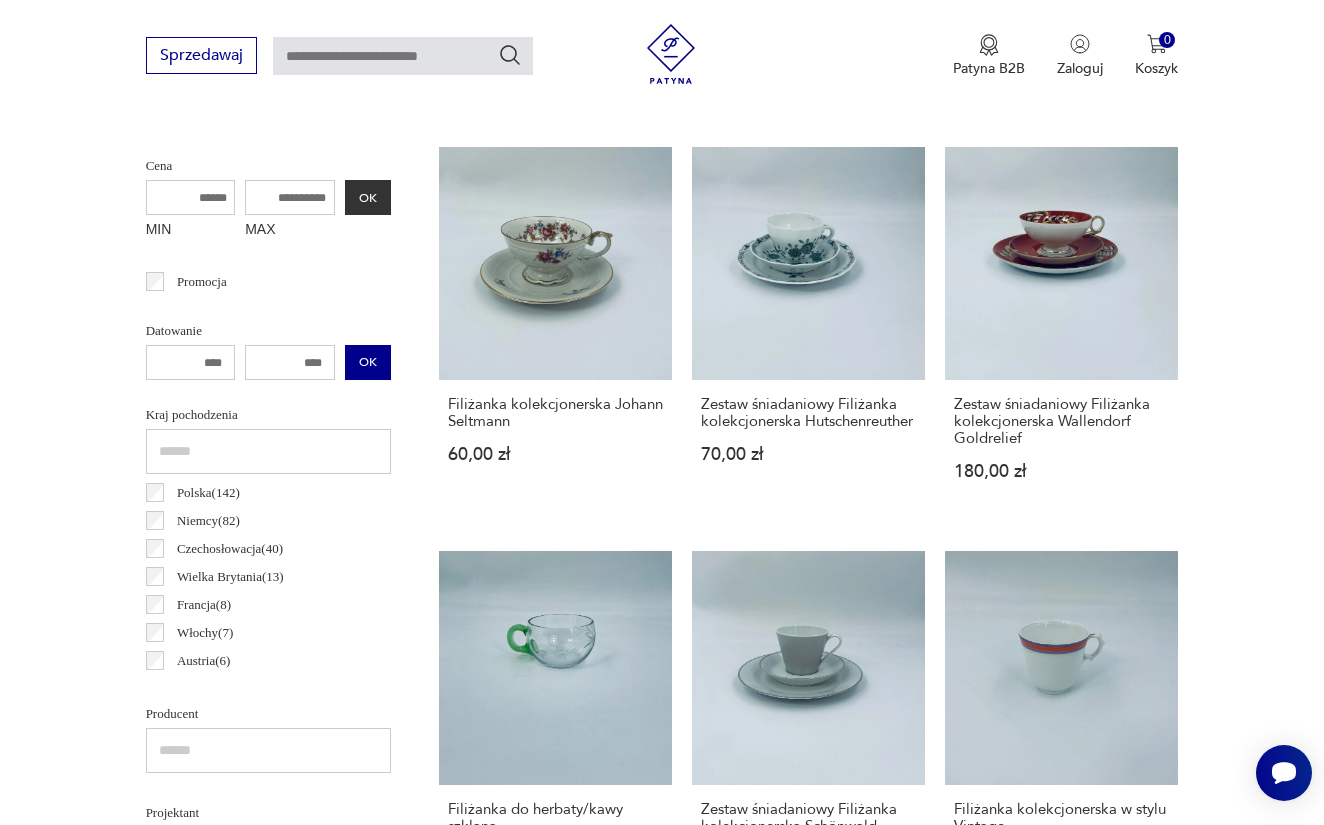 drag, startPoint x: 228, startPoint y: 355, endPoint x: 324, endPoint y: 354, distance: 96.00521 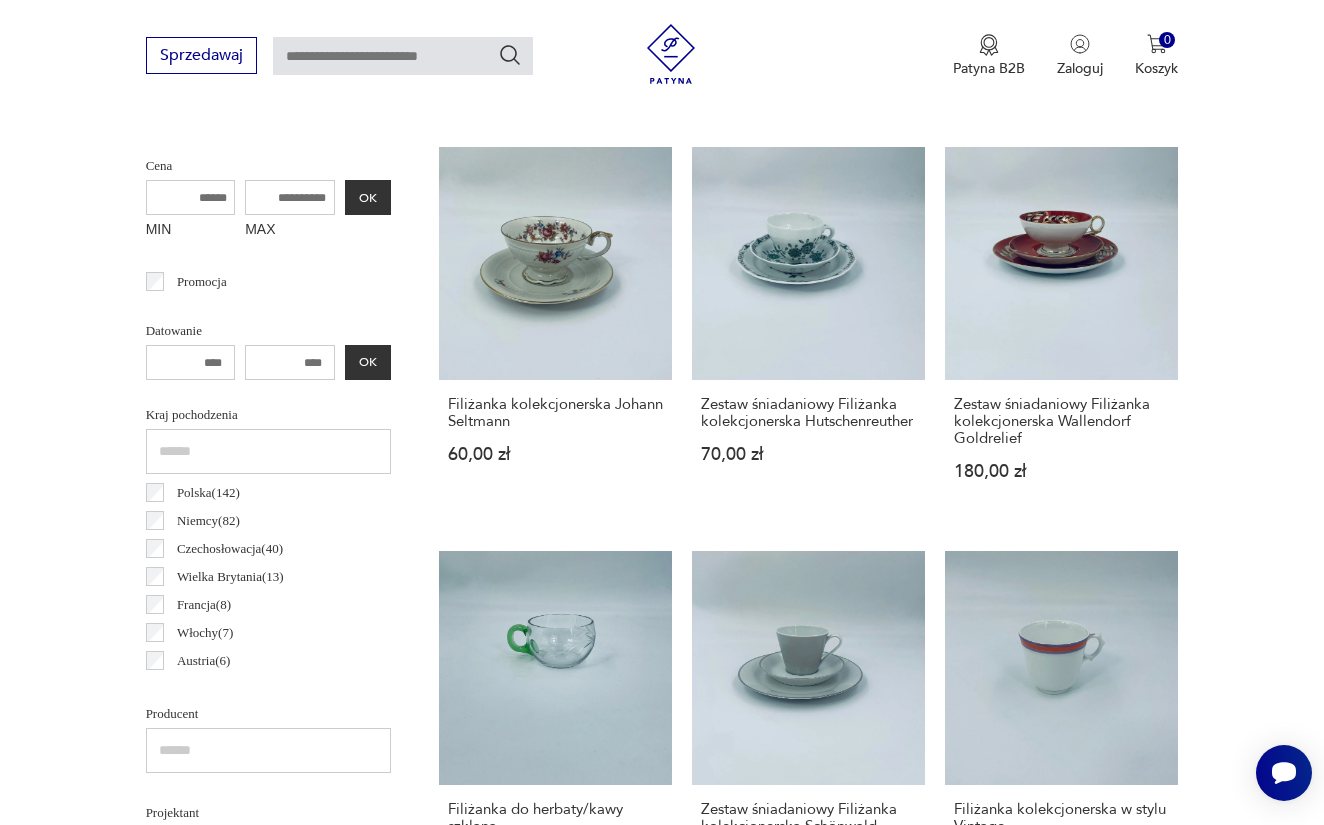 drag, startPoint x: 266, startPoint y: 360, endPoint x: 206, endPoint y: 360, distance: 60 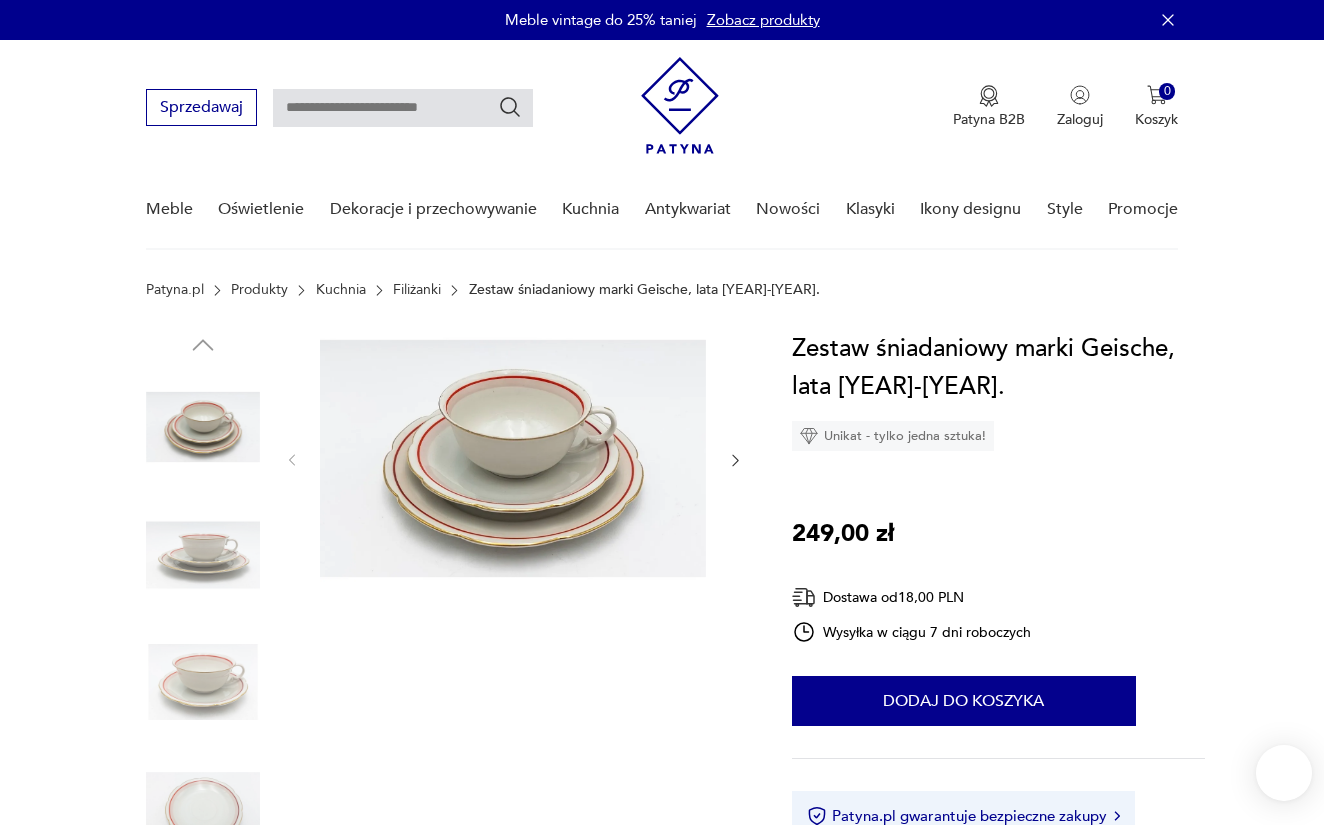 scroll, scrollTop: 0, scrollLeft: 0, axis: both 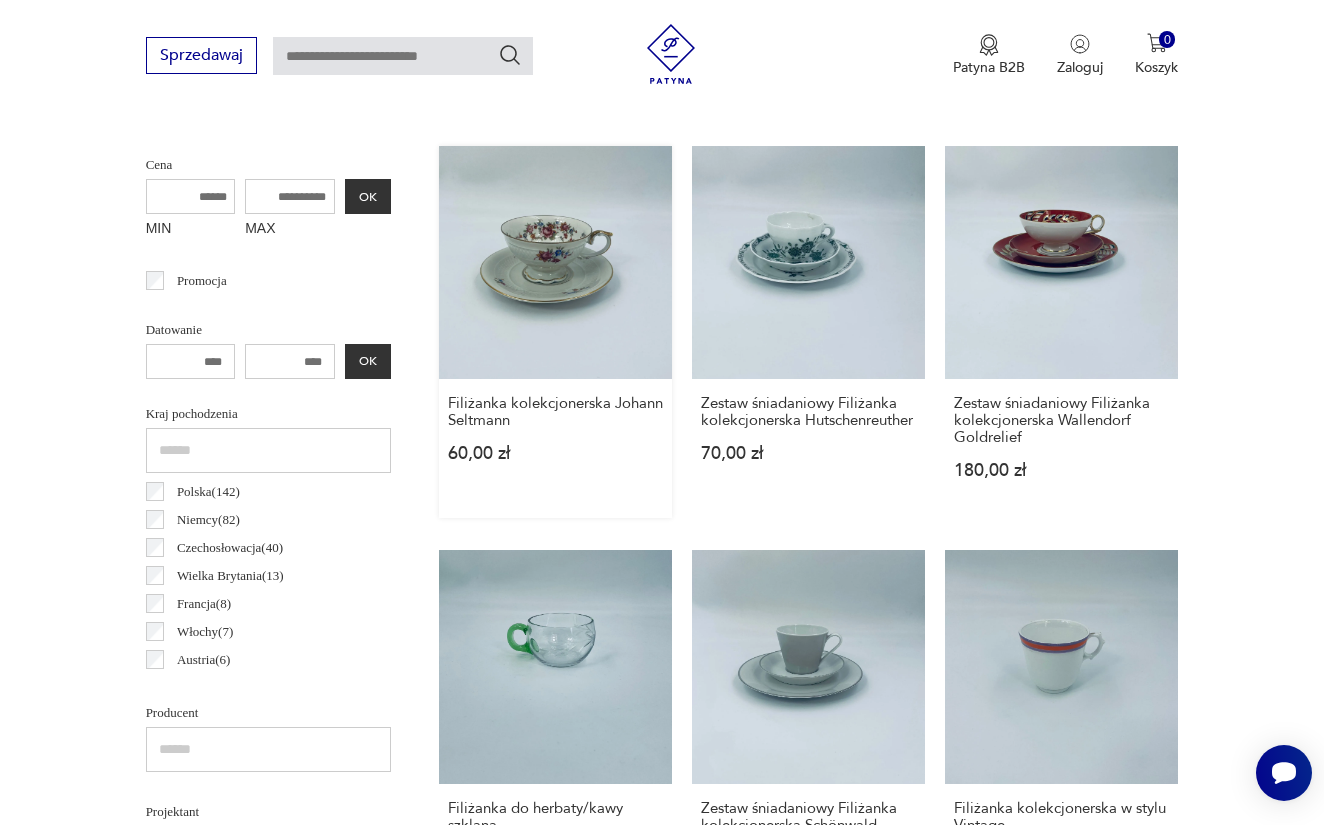 drag, startPoint x: 237, startPoint y: 363, endPoint x: 387, endPoint y: 363, distance: 150 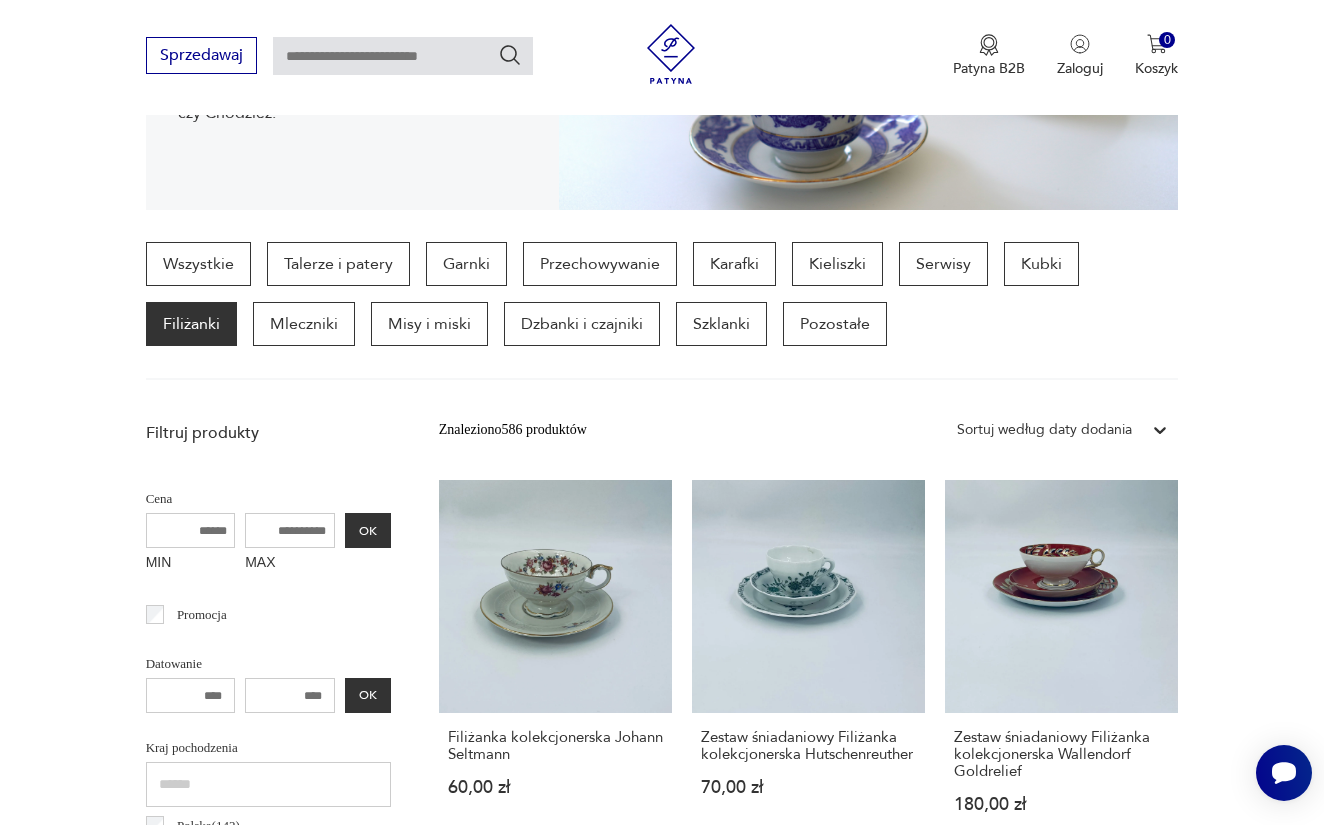 scroll, scrollTop: 304, scrollLeft: 0, axis: vertical 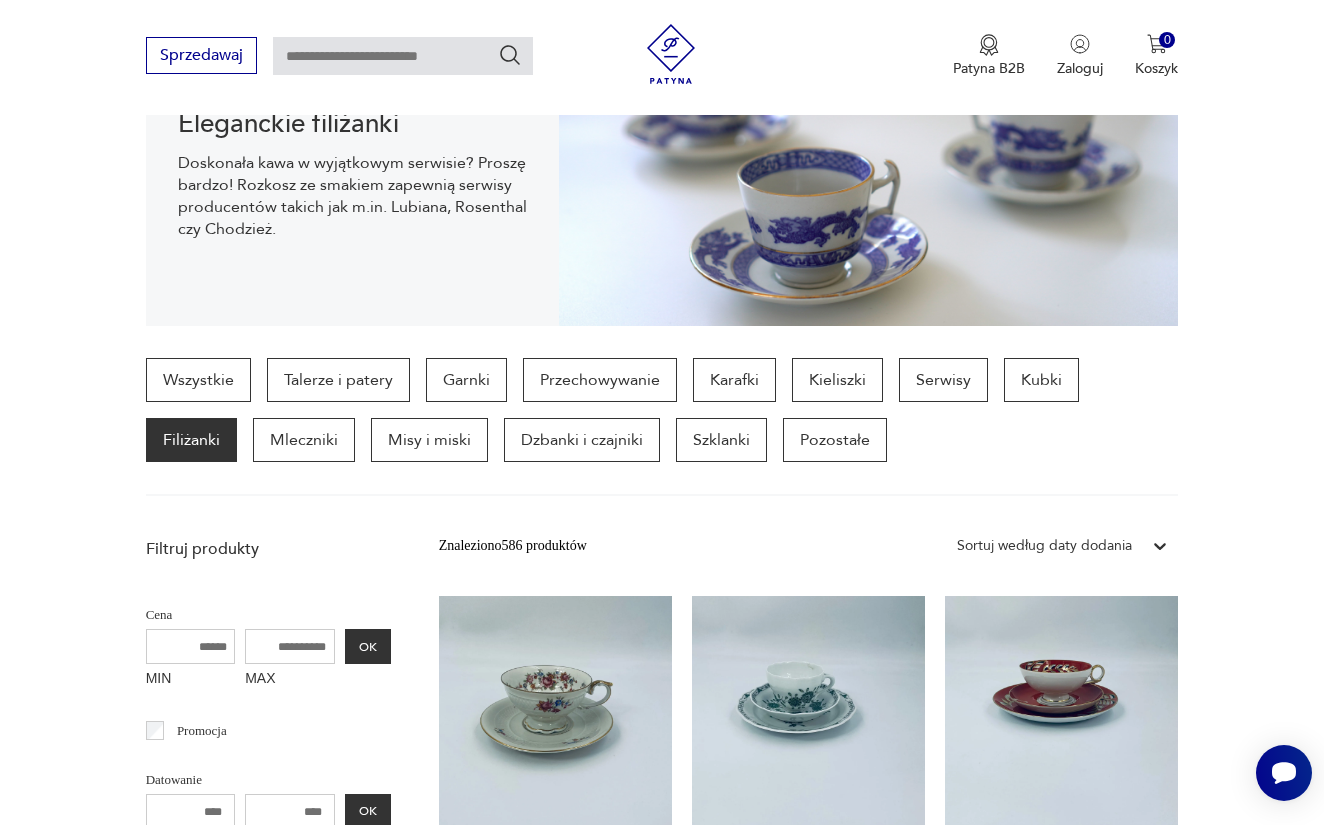 click on "Sortuj według daty dodania" at bounding box center [1044, 546] 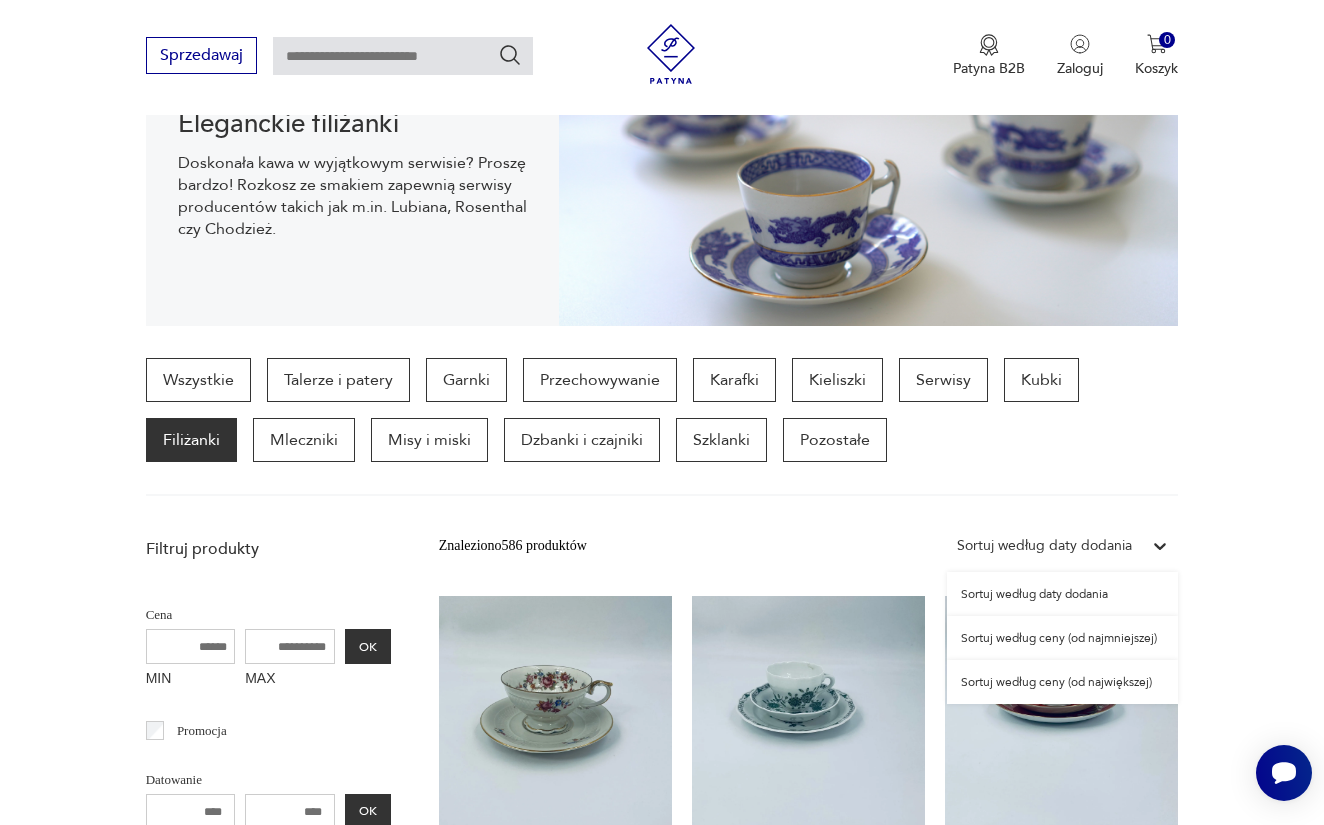 click on "Sortuj według ceny (od największej)" at bounding box center (1062, 682) 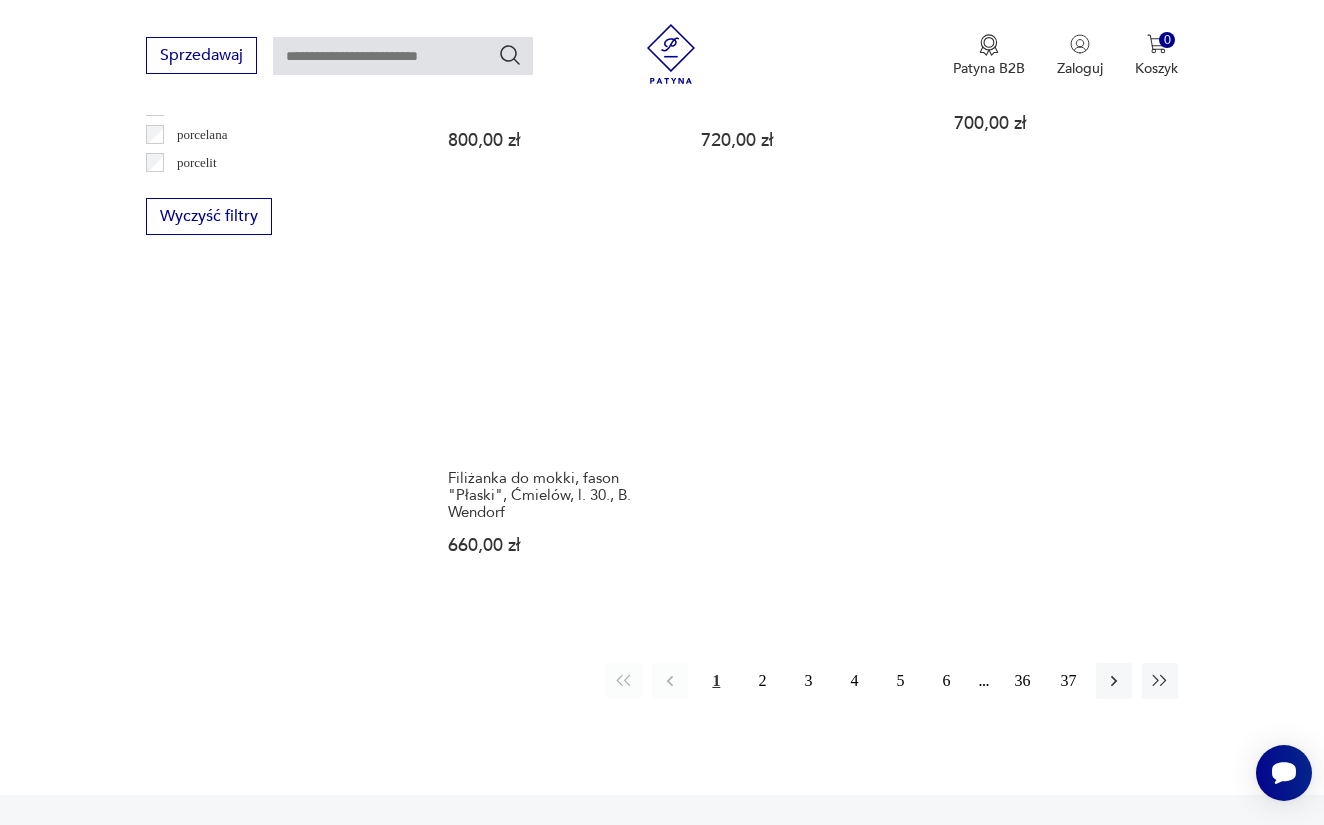 scroll, scrollTop: 2780, scrollLeft: 0, axis: vertical 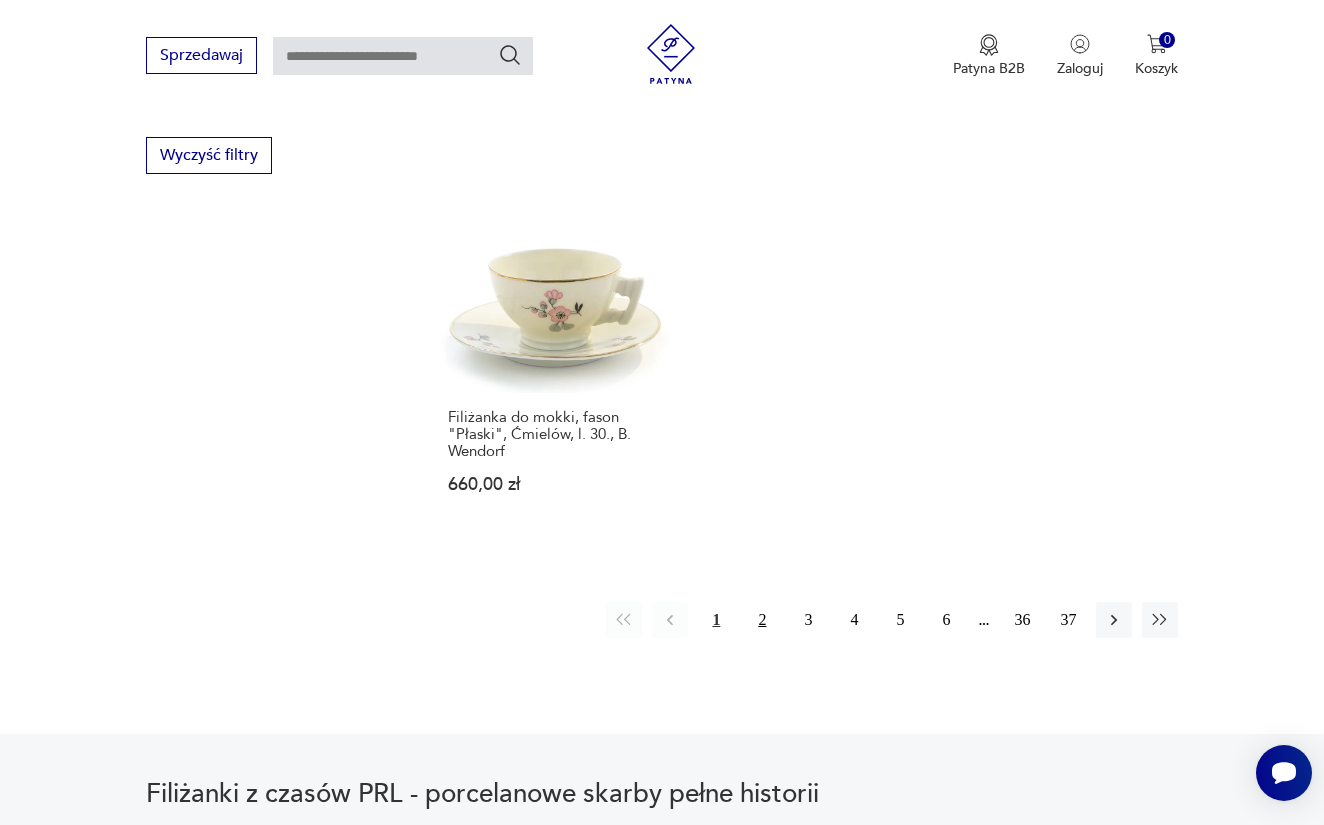 click on "2" at bounding box center (762, 620) 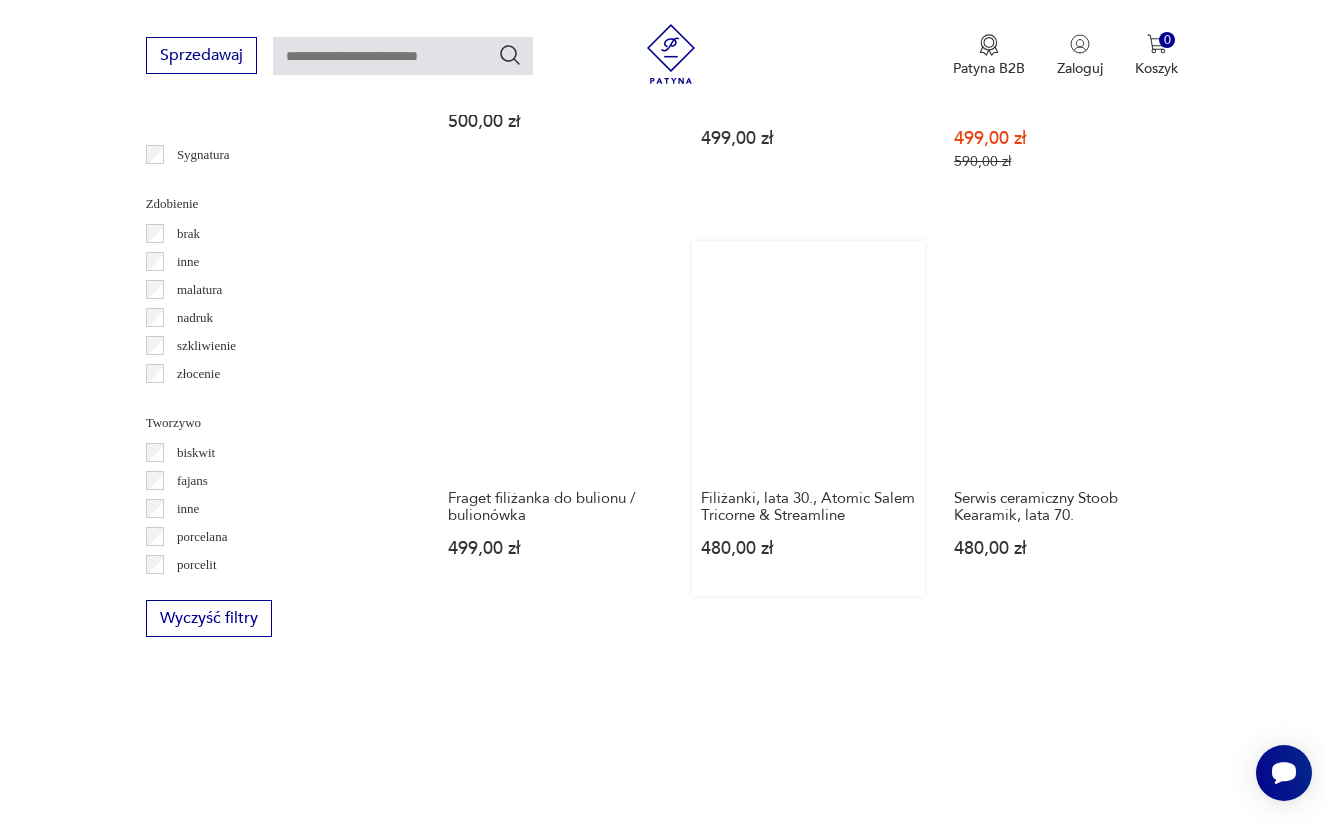 scroll, scrollTop: 2503, scrollLeft: 0, axis: vertical 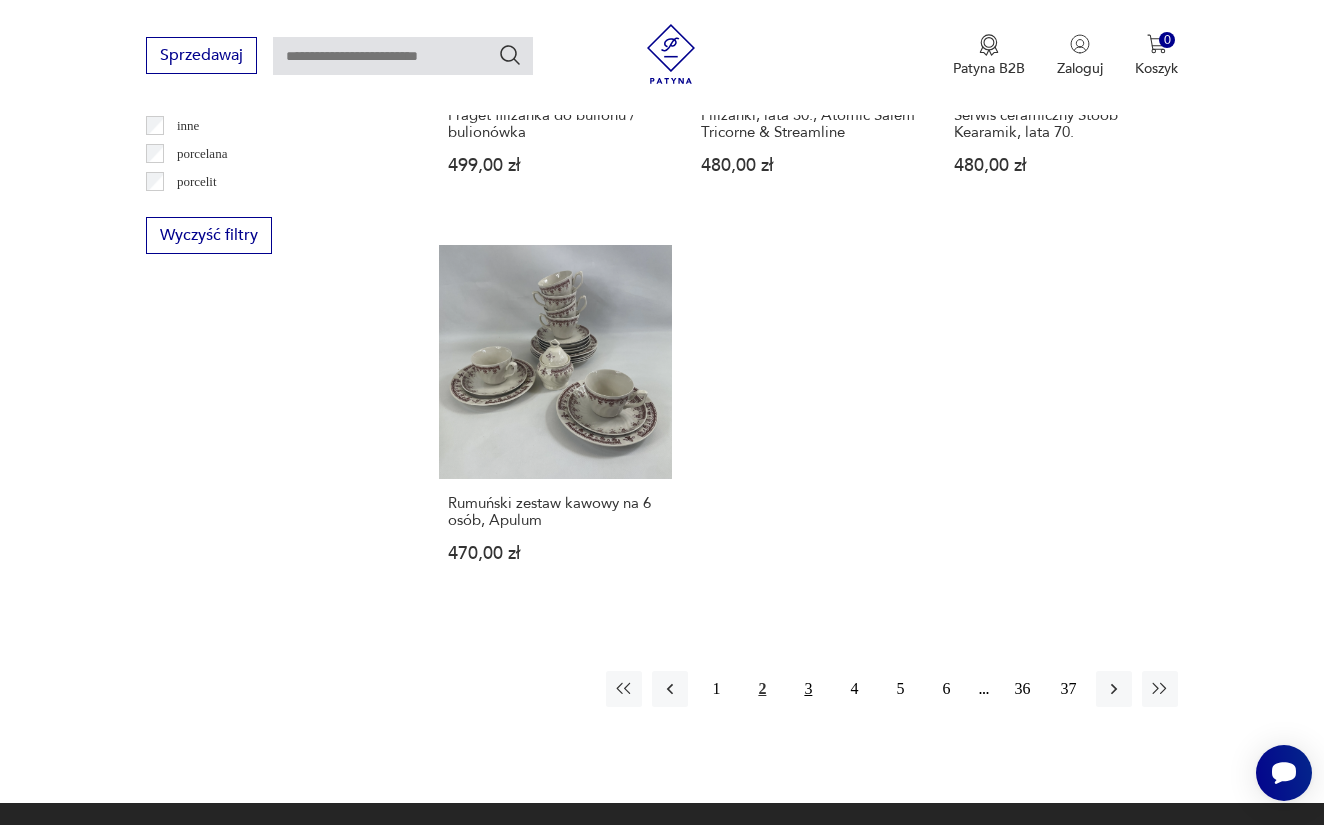 click on "3" at bounding box center [808, 689] 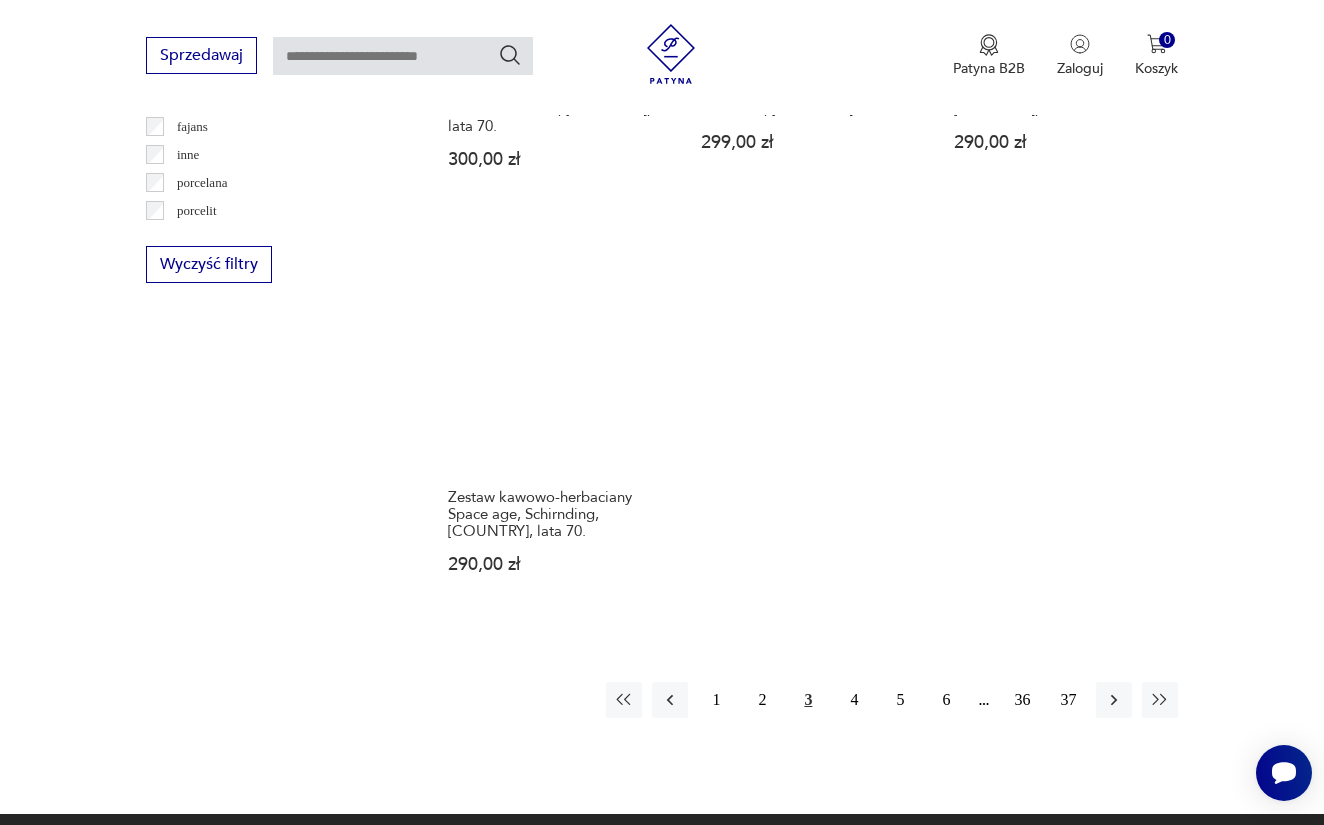 scroll, scrollTop: 2879, scrollLeft: 0, axis: vertical 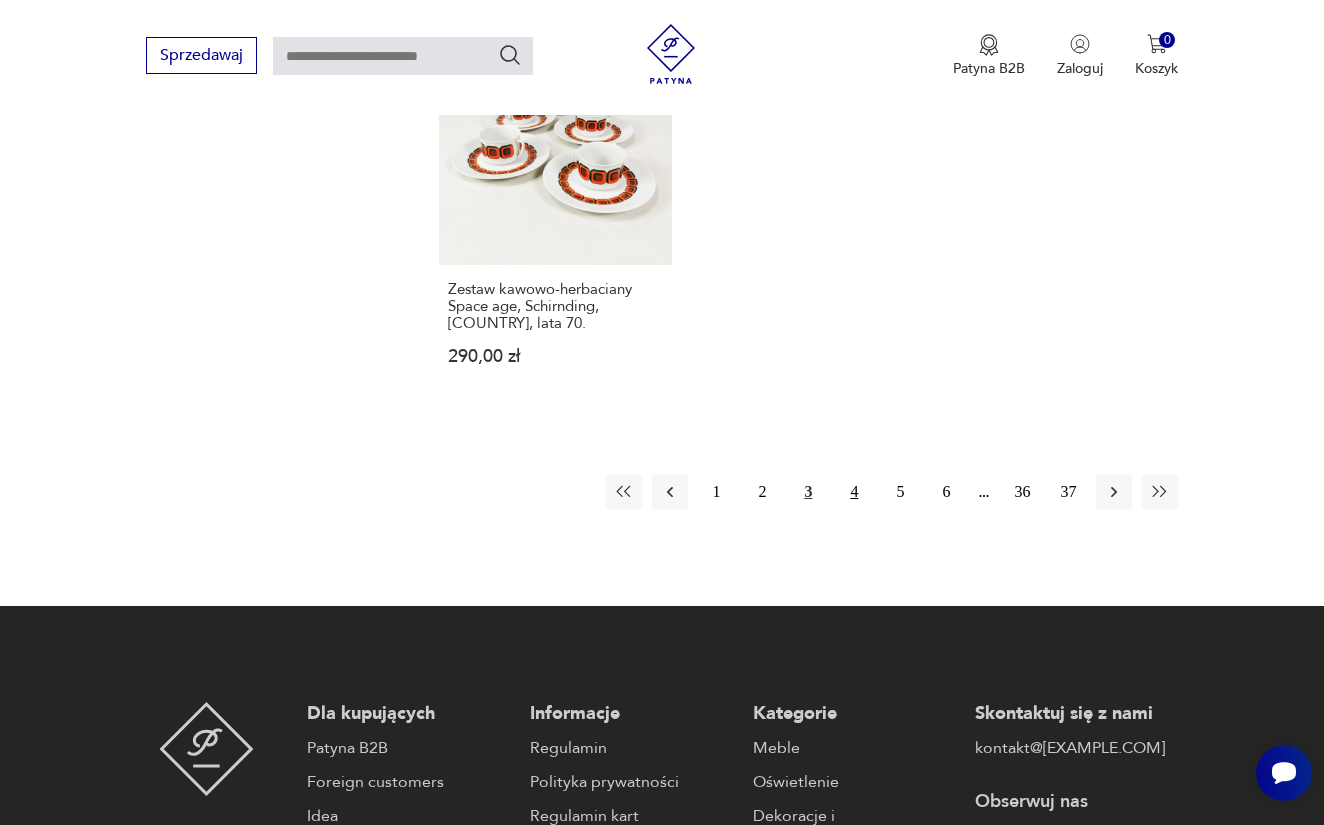 click on "4" at bounding box center [854, 492] 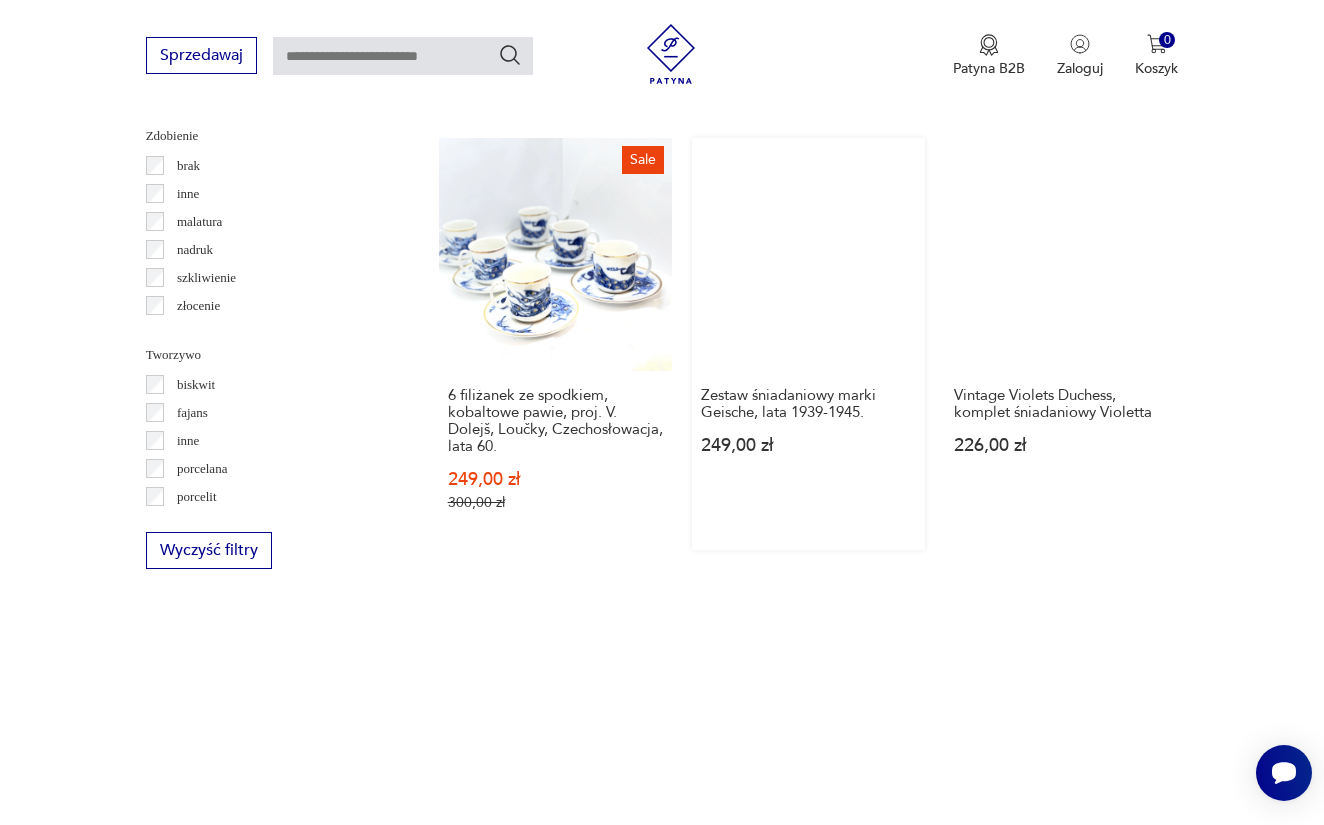 scroll, scrollTop: 2491, scrollLeft: 0, axis: vertical 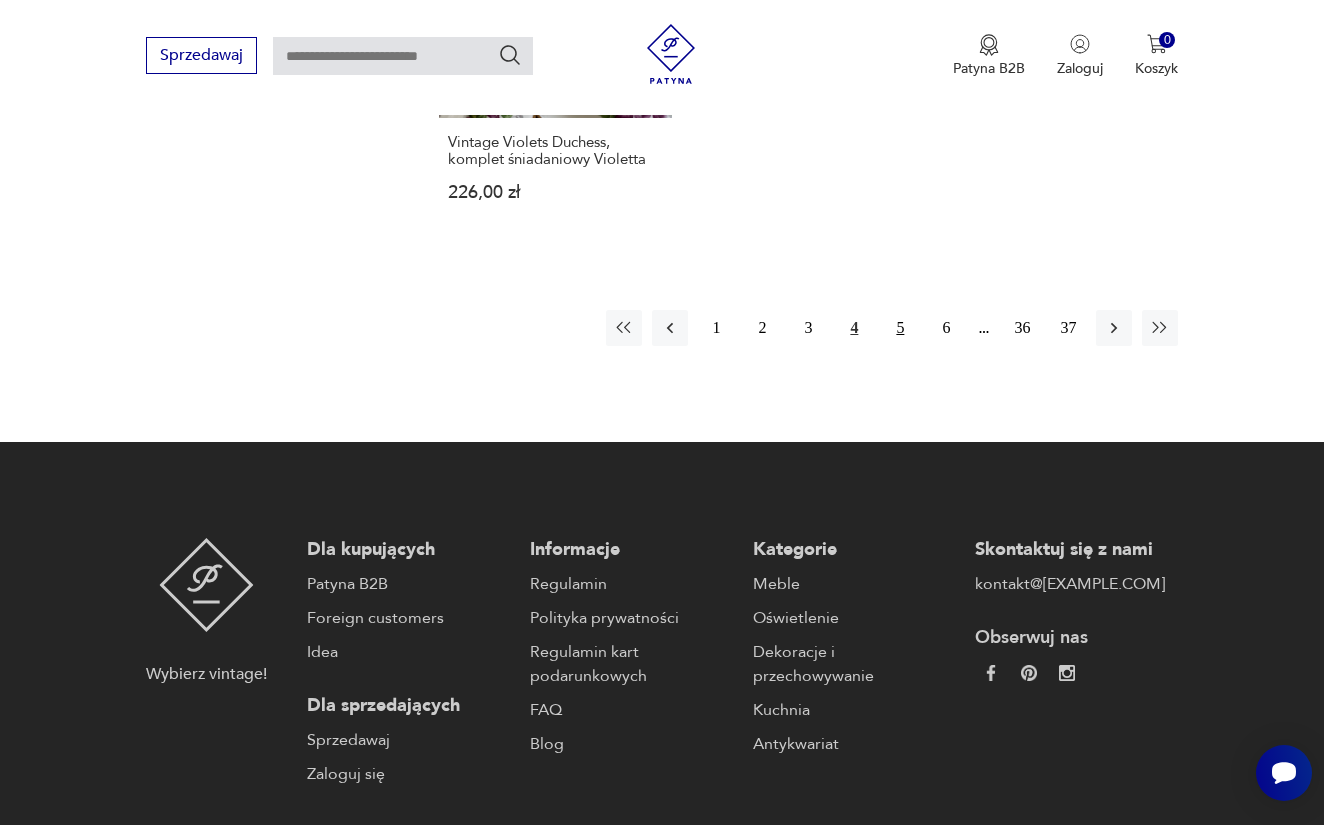 click on "5" at bounding box center [900, 328] 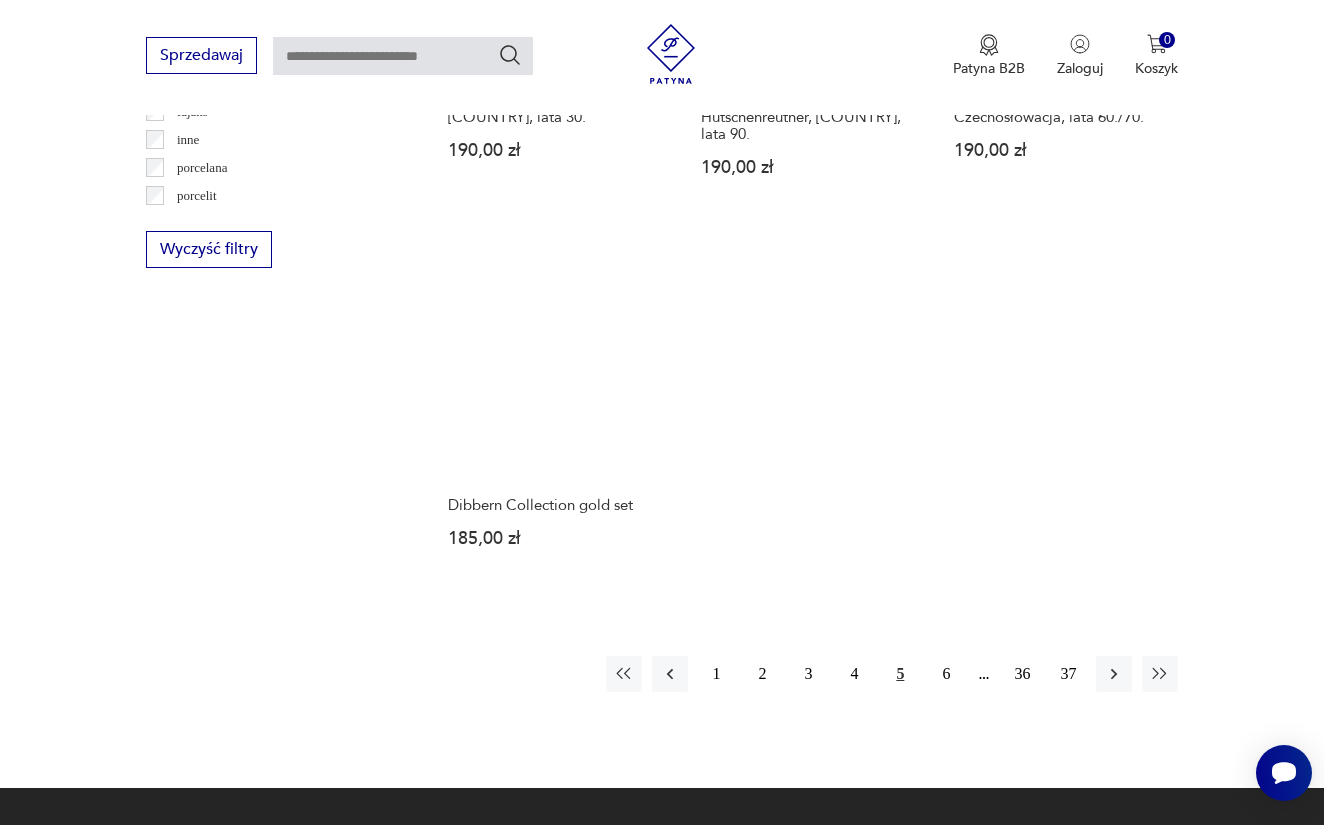 scroll, scrollTop: 2831, scrollLeft: 0, axis: vertical 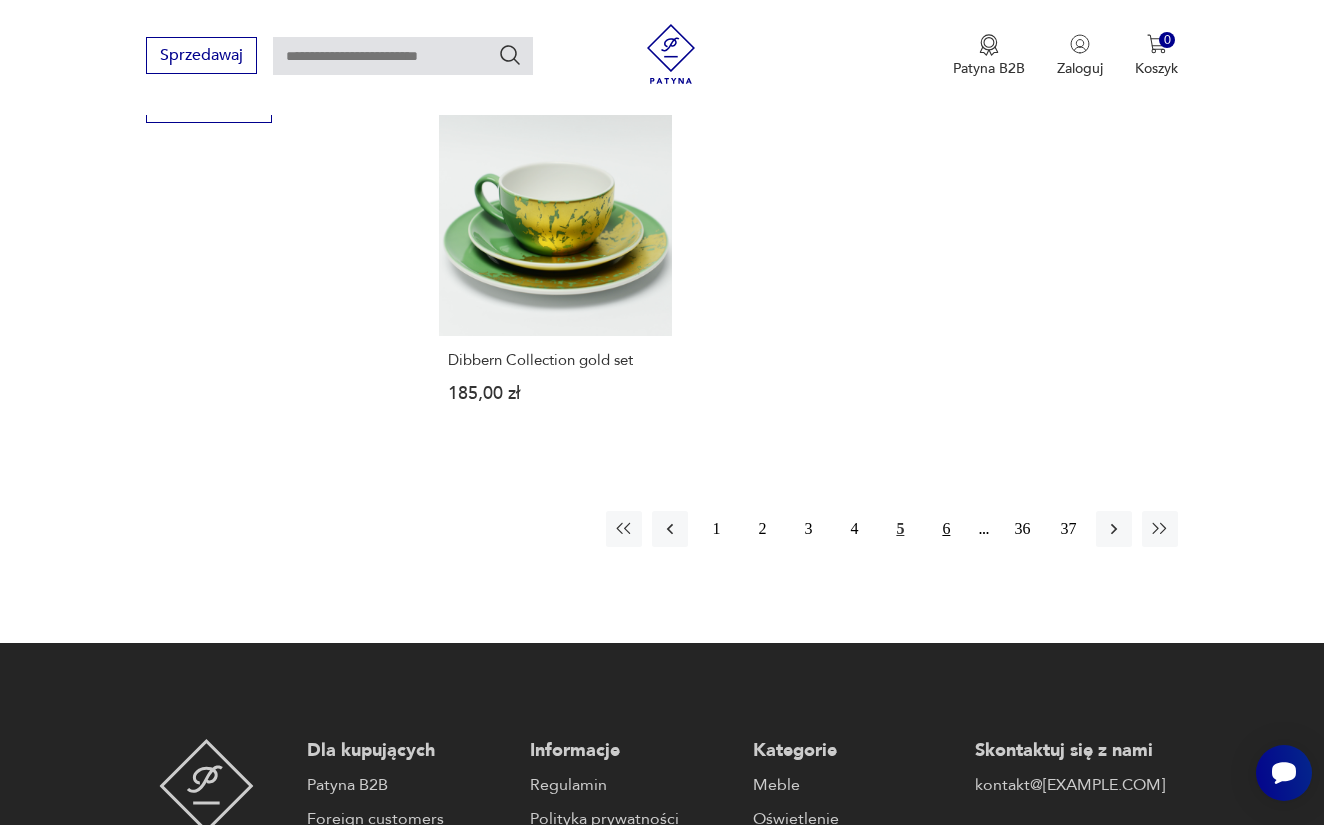 click on "6" at bounding box center [946, 529] 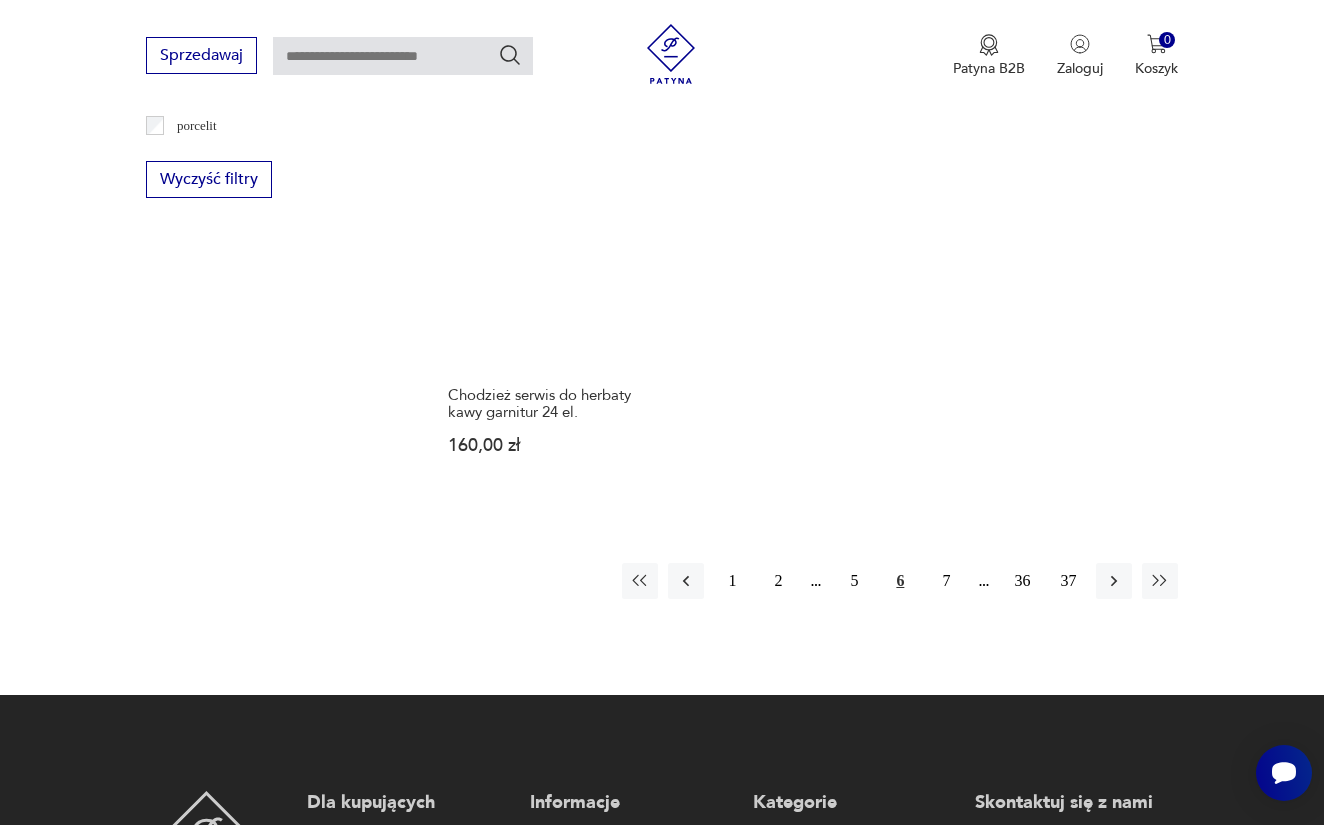 scroll, scrollTop: 2922, scrollLeft: 0, axis: vertical 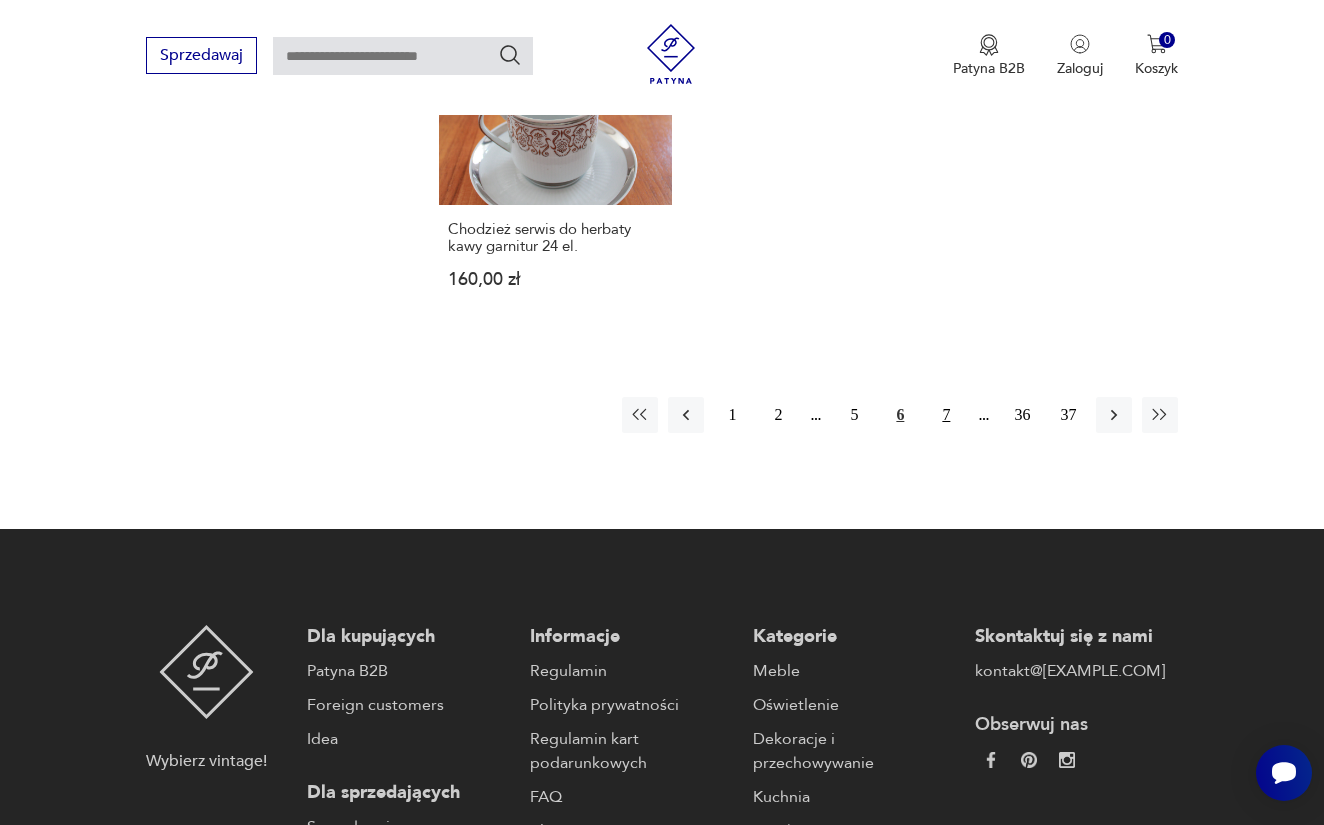 click on "7" at bounding box center (946, 415) 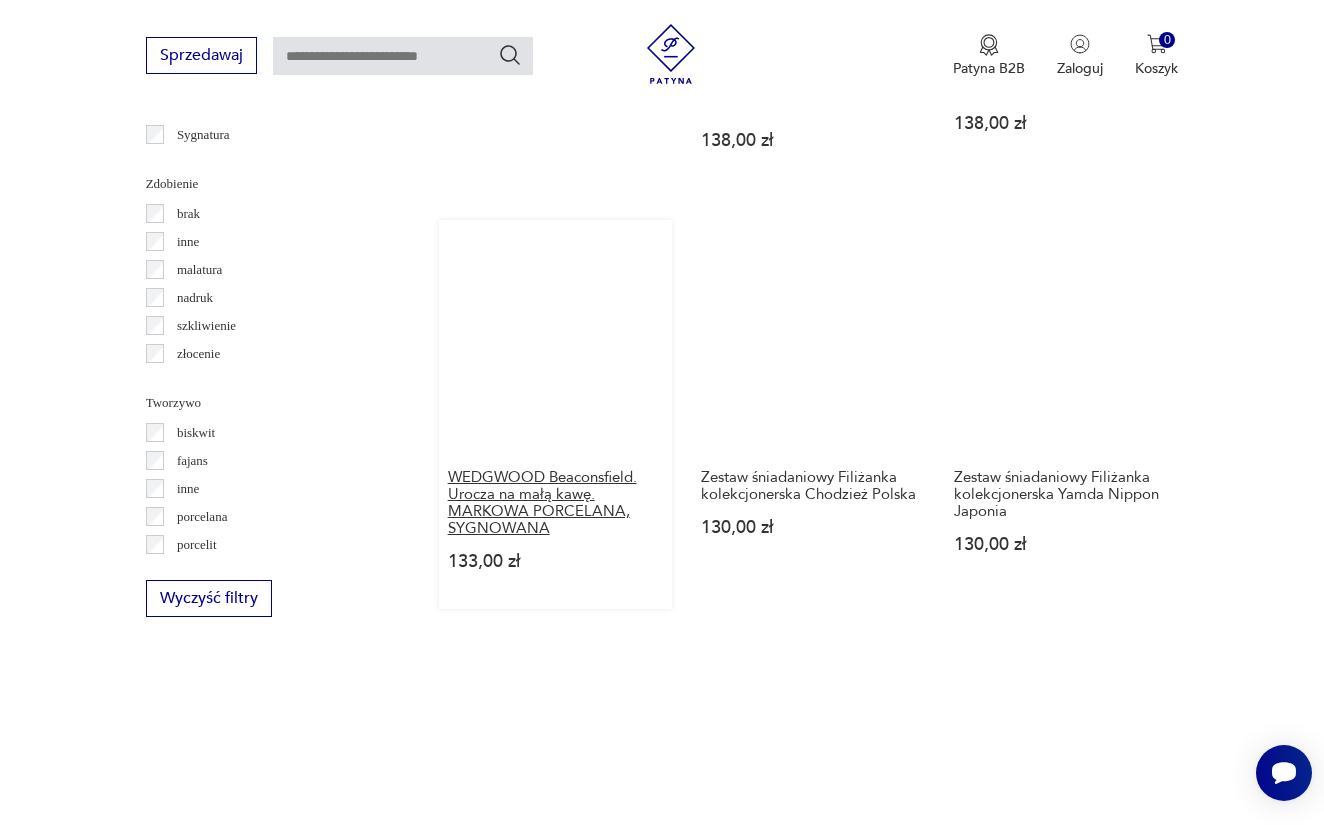 scroll, scrollTop: 2839, scrollLeft: 0, axis: vertical 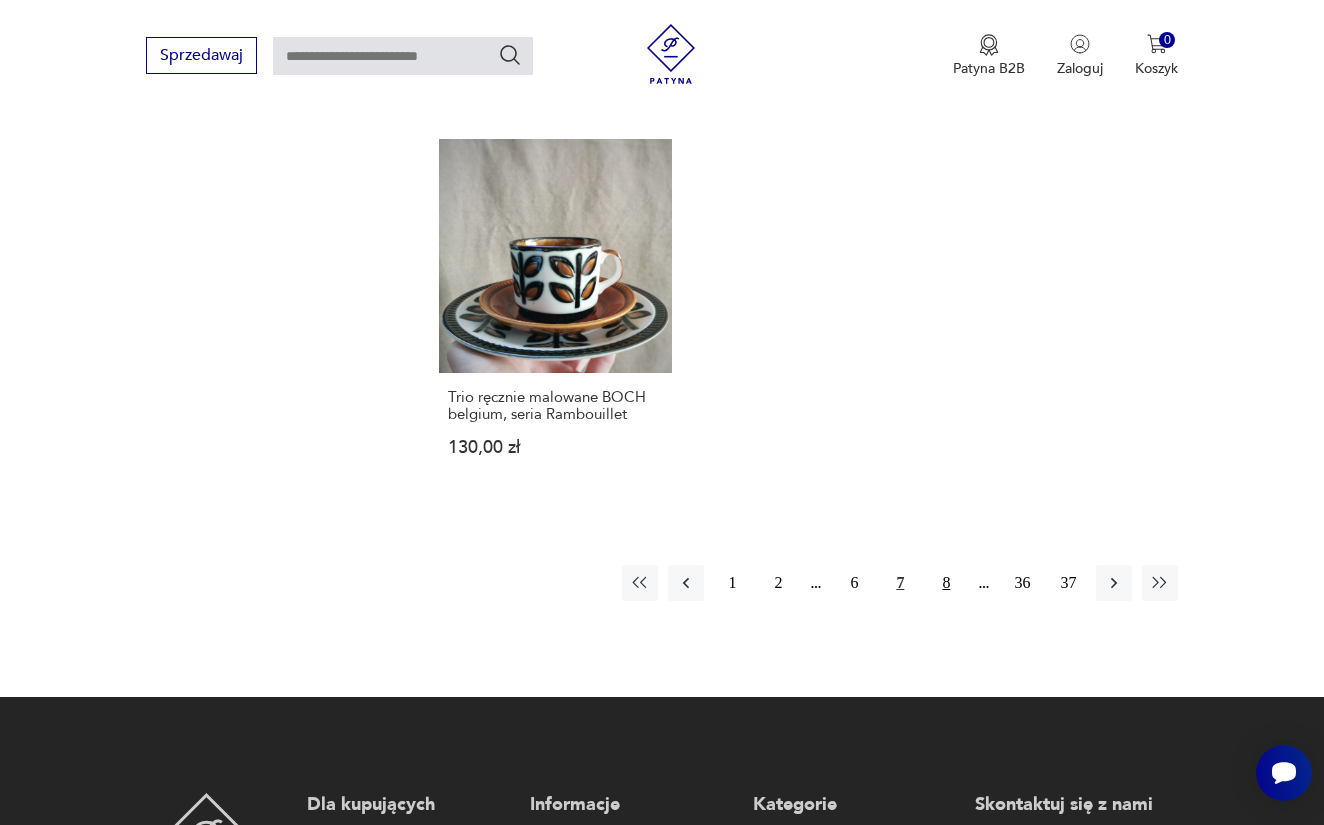 click on "8" at bounding box center [946, 583] 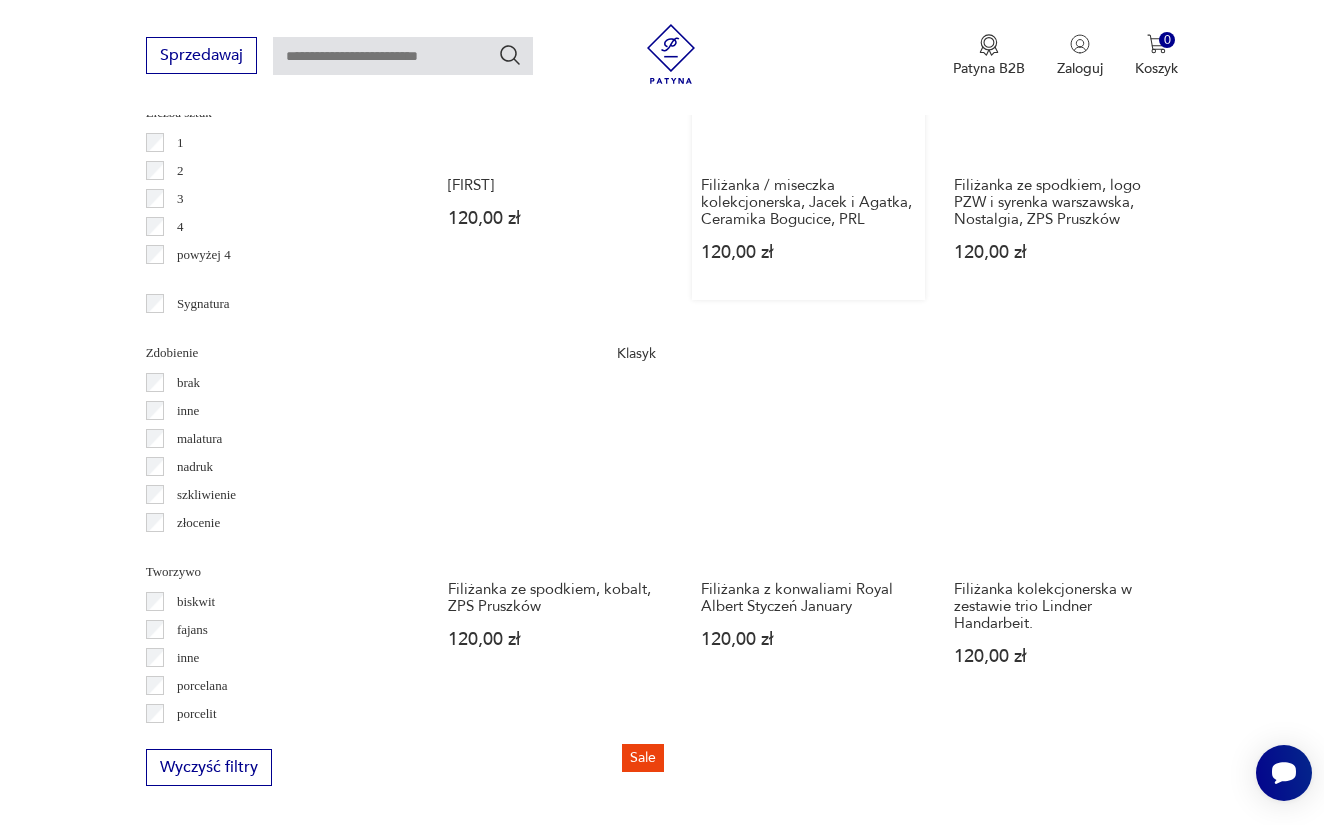scroll, scrollTop: 2888, scrollLeft: 0, axis: vertical 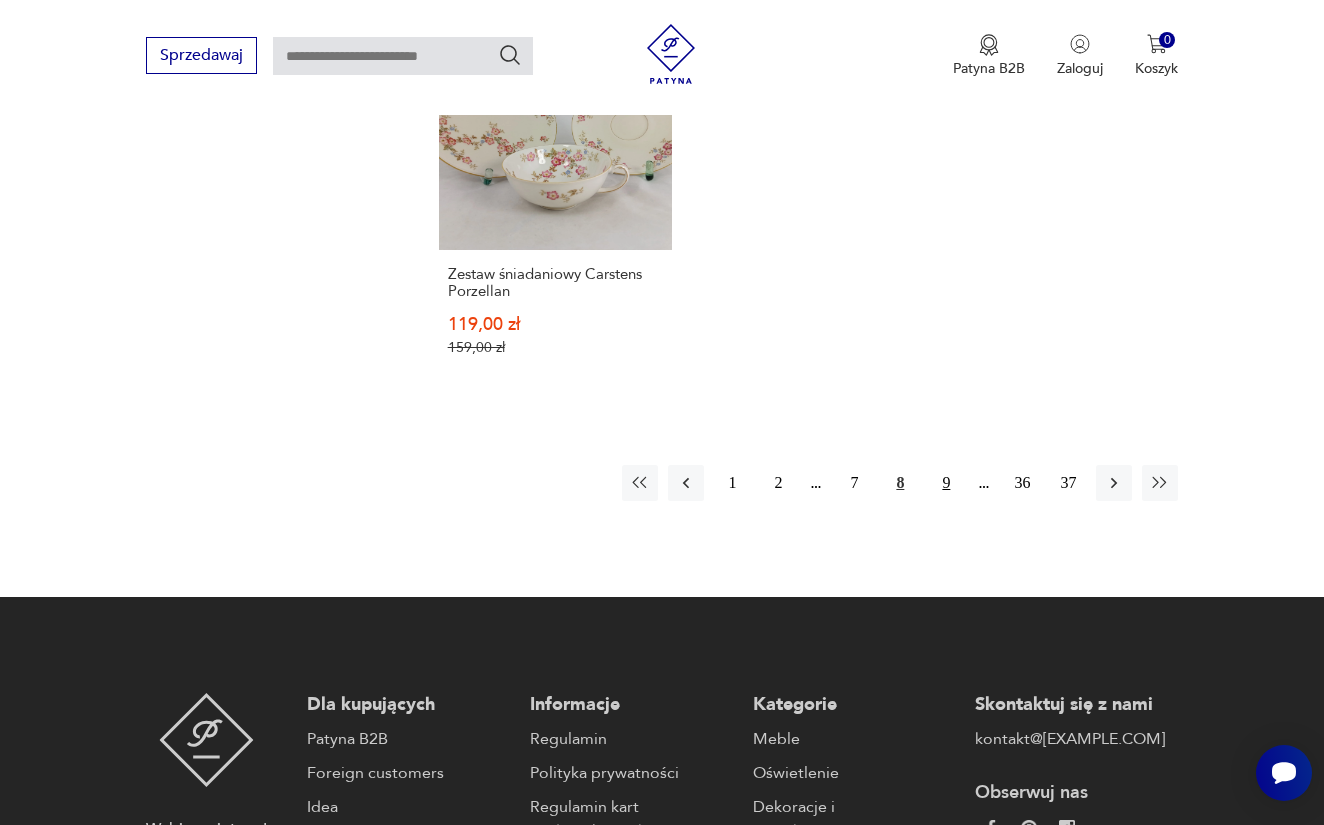 click on "9" at bounding box center (946, 483) 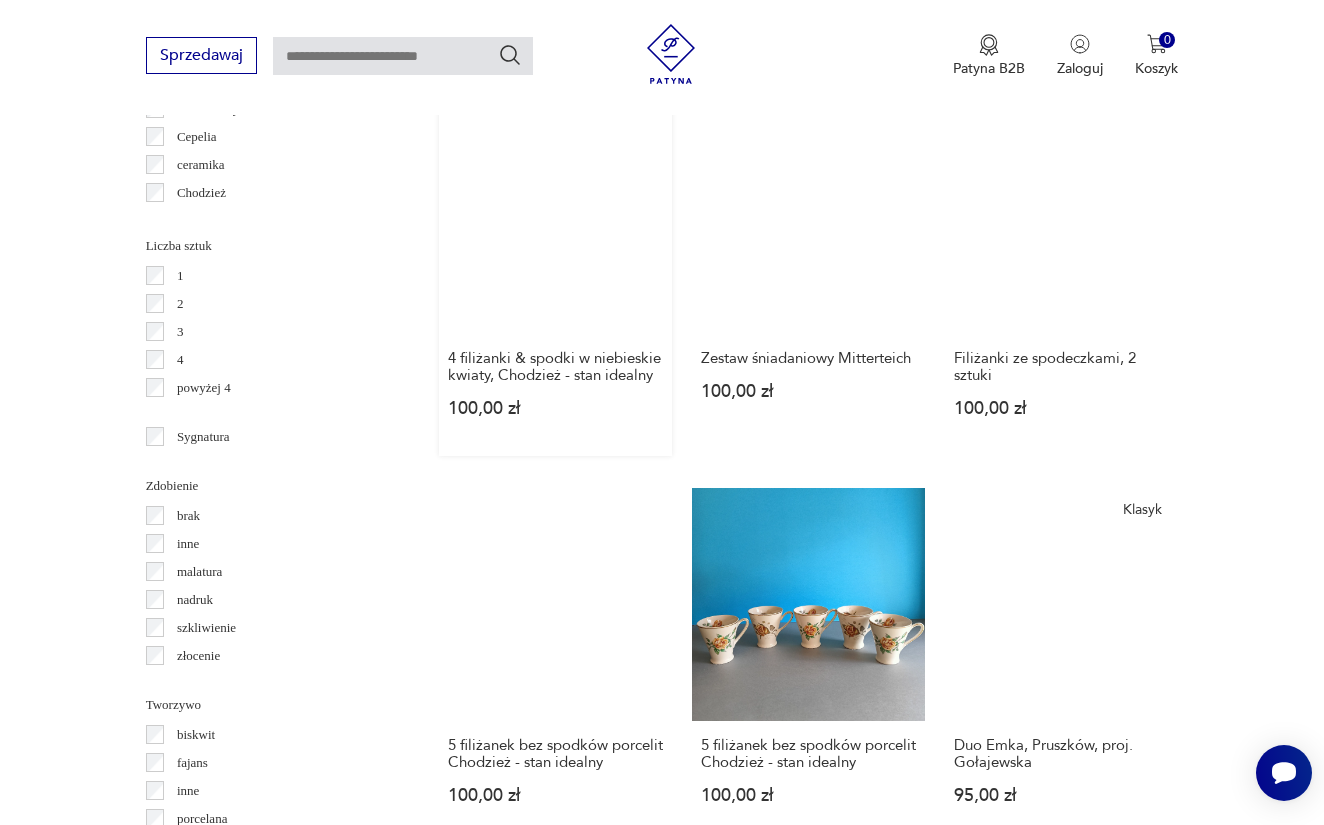 scroll, scrollTop: 2782, scrollLeft: 0, axis: vertical 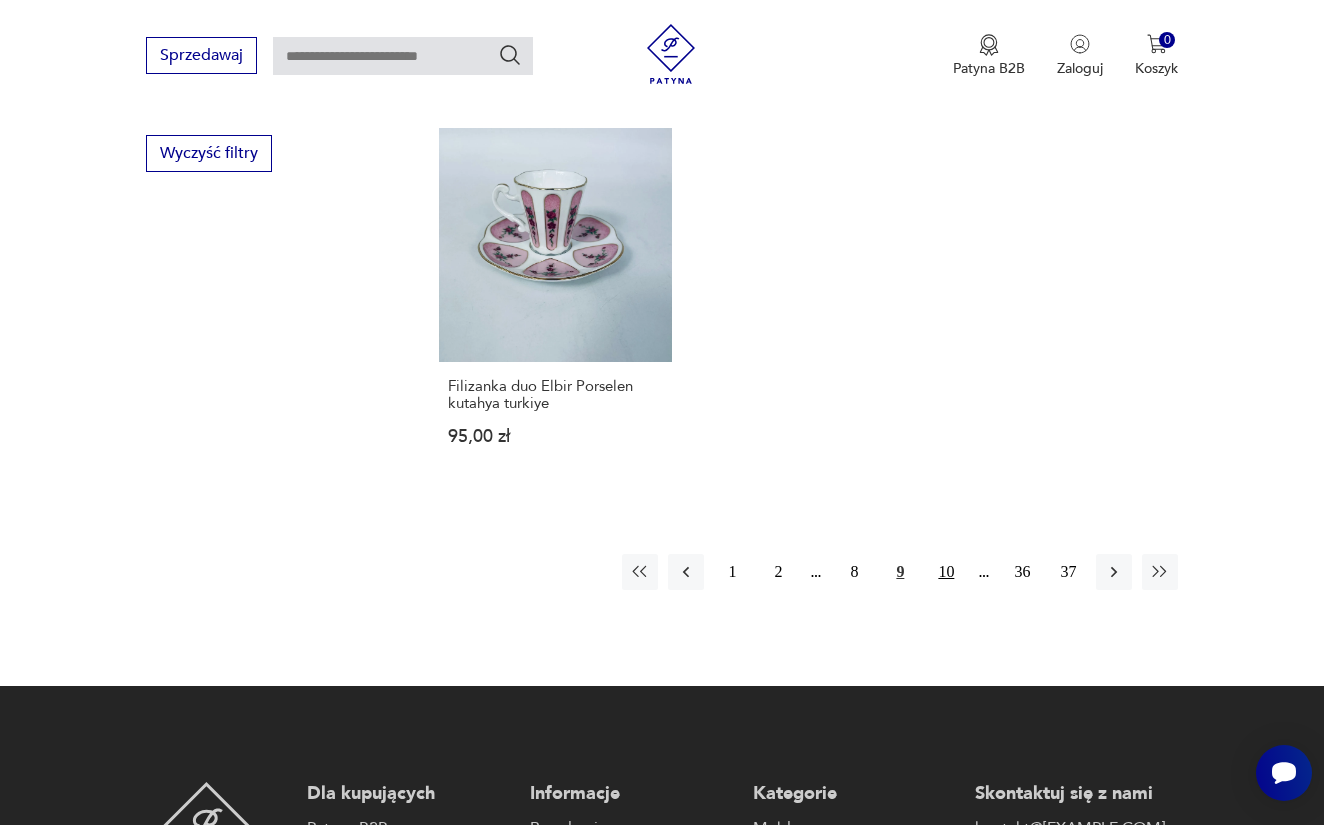 click on "10" at bounding box center [946, 572] 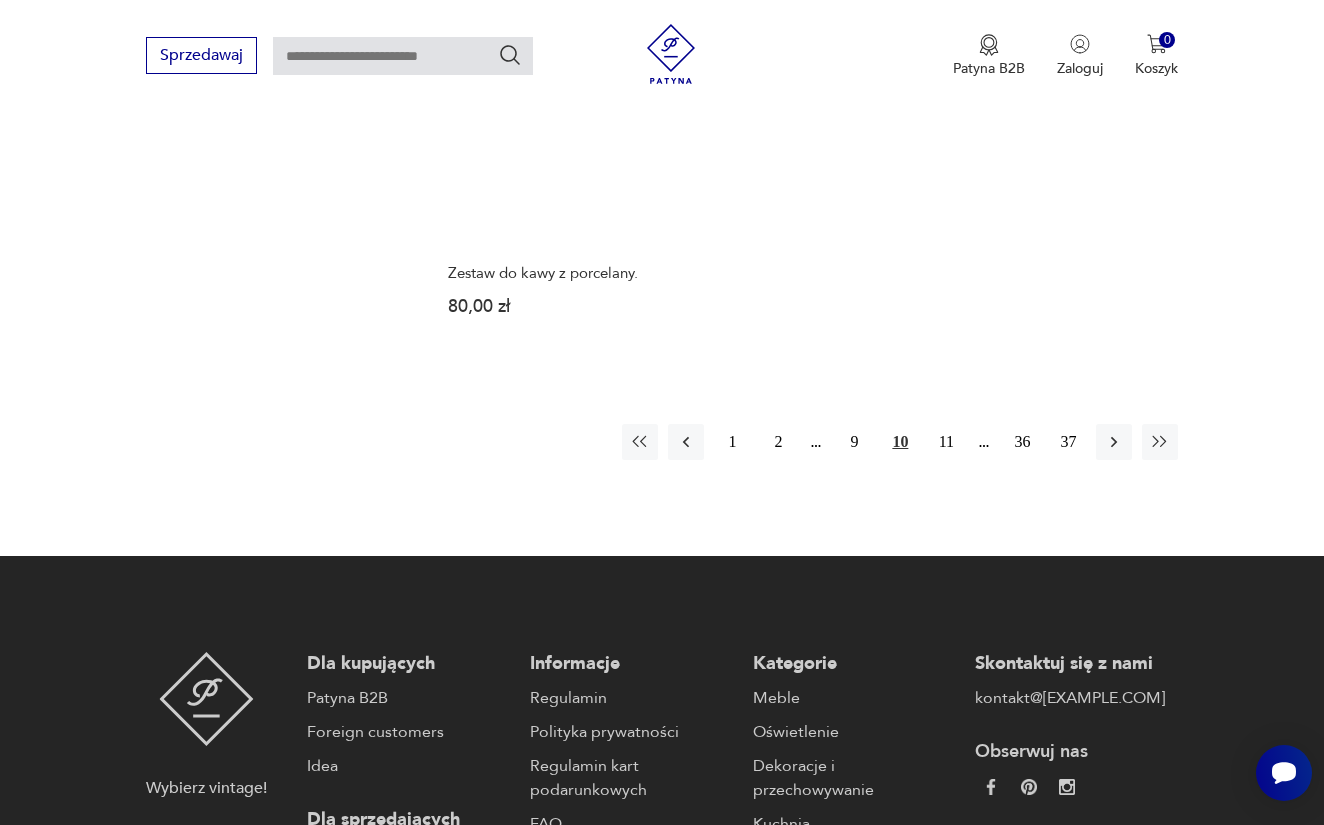 scroll, scrollTop: 2916, scrollLeft: 0, axis: vertical 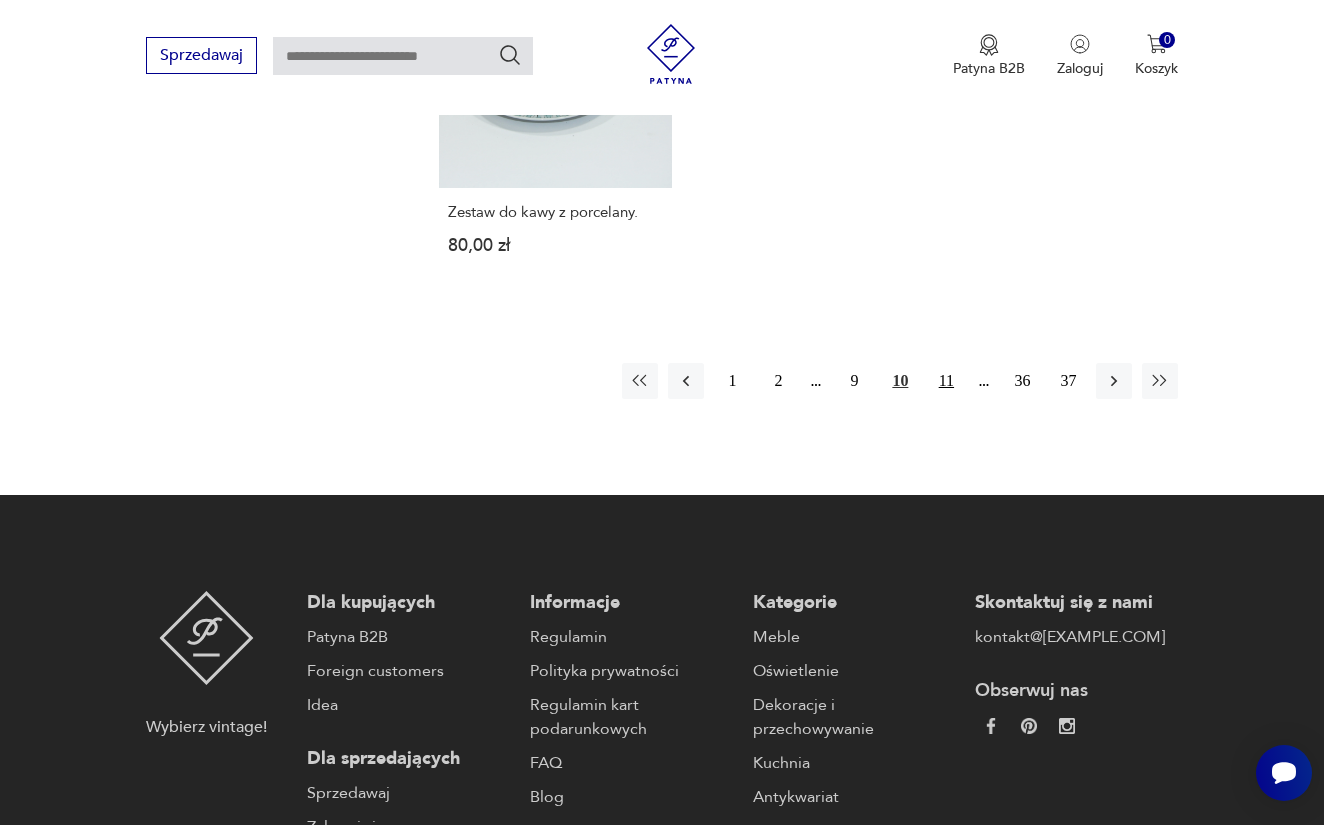 click on "11" at bounding box center (946, 381) 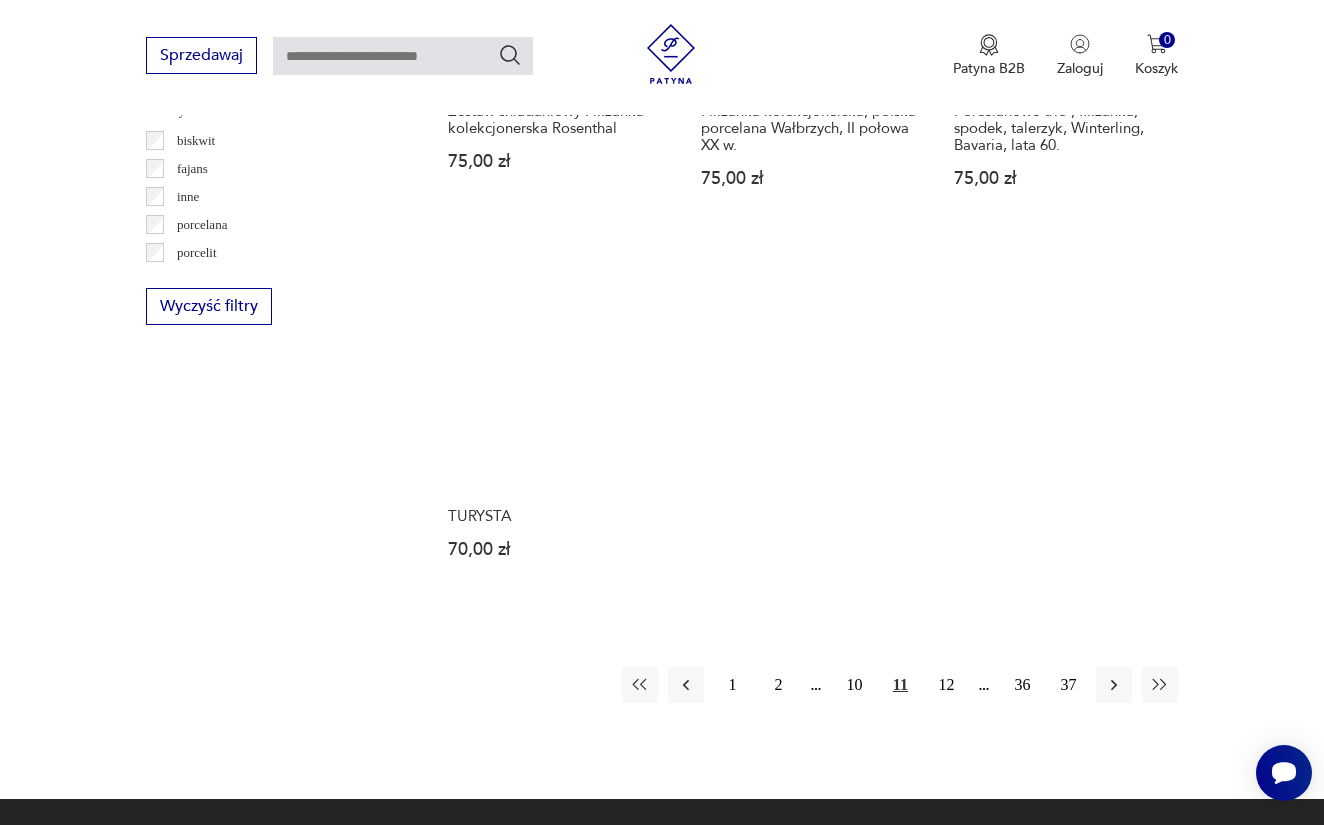 scroll, scrollTop: 2761, scrollLeft: 0, axis: vertical 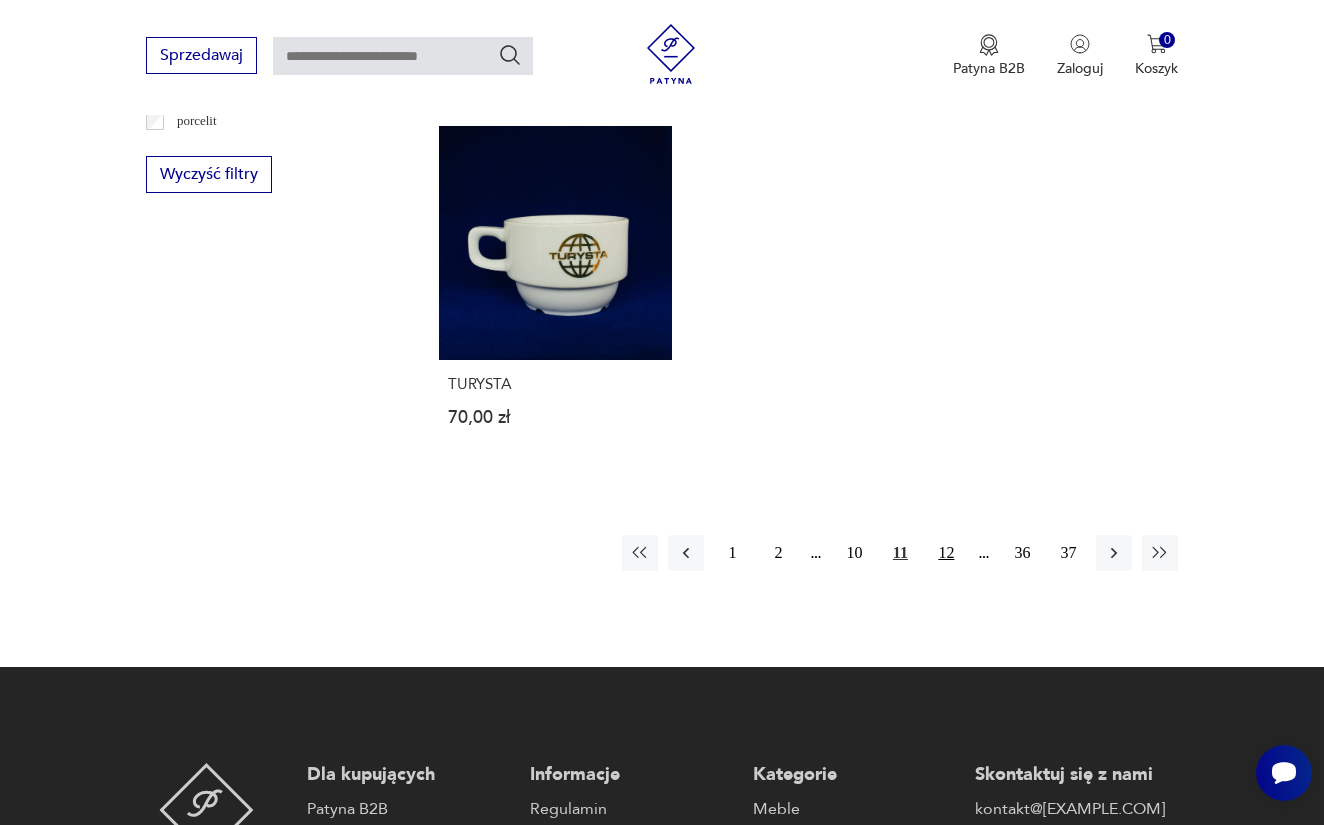 click on "12" at bounding box center (946, 553) 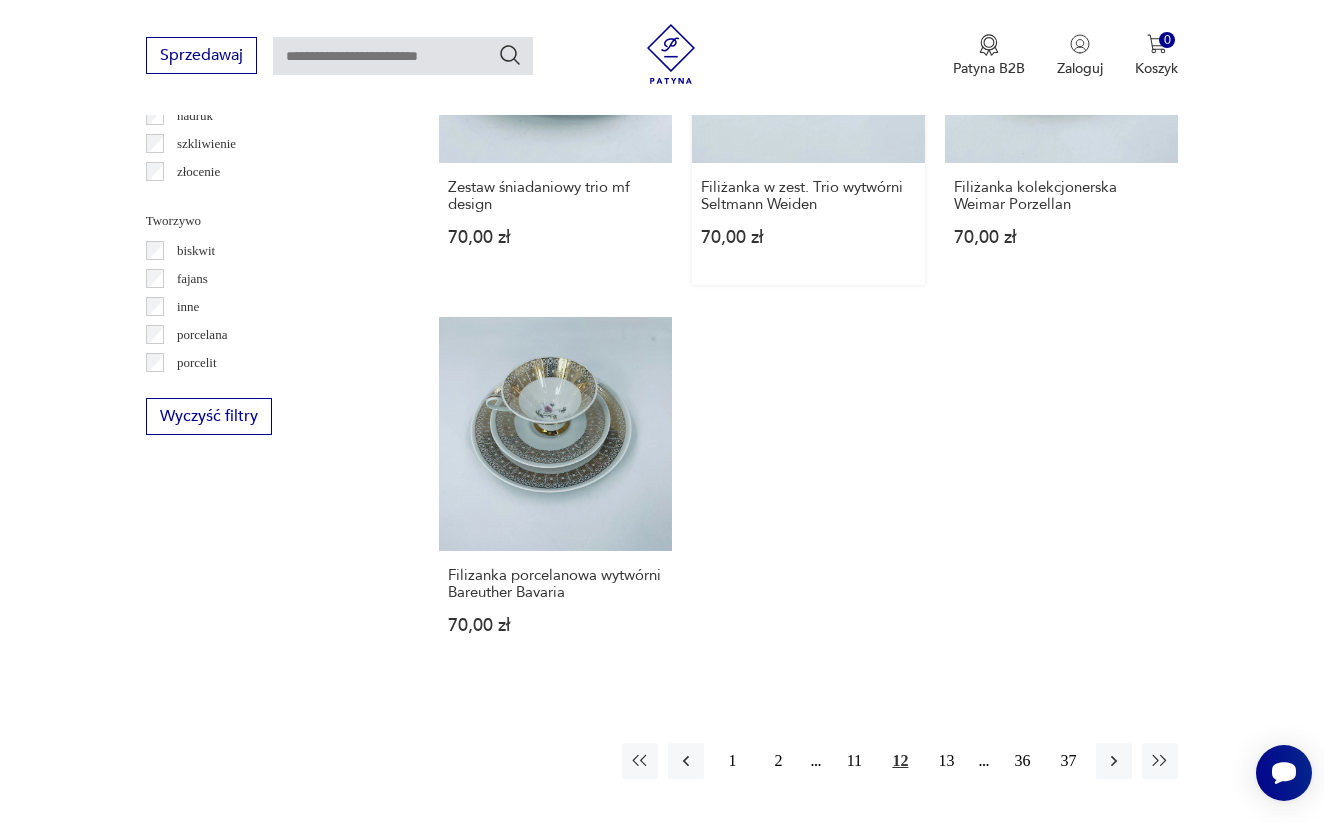 scroll, scrollTop: 2915, scrollLeft: 0, axis: vertical 